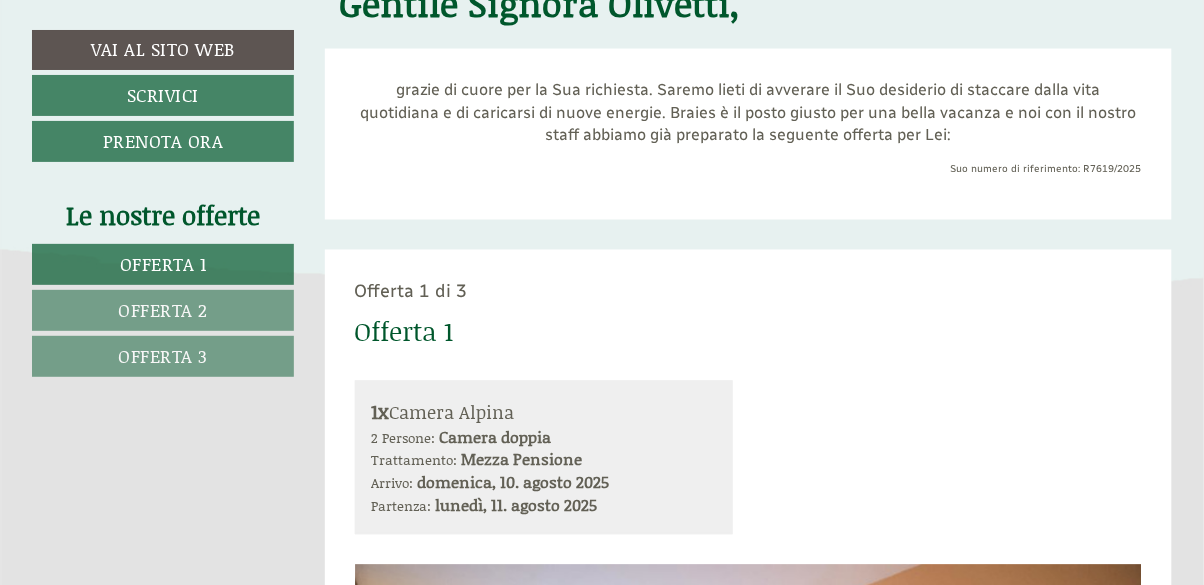 scroll, scrollTop: 726, scrollLeft: 0, axis: vertical 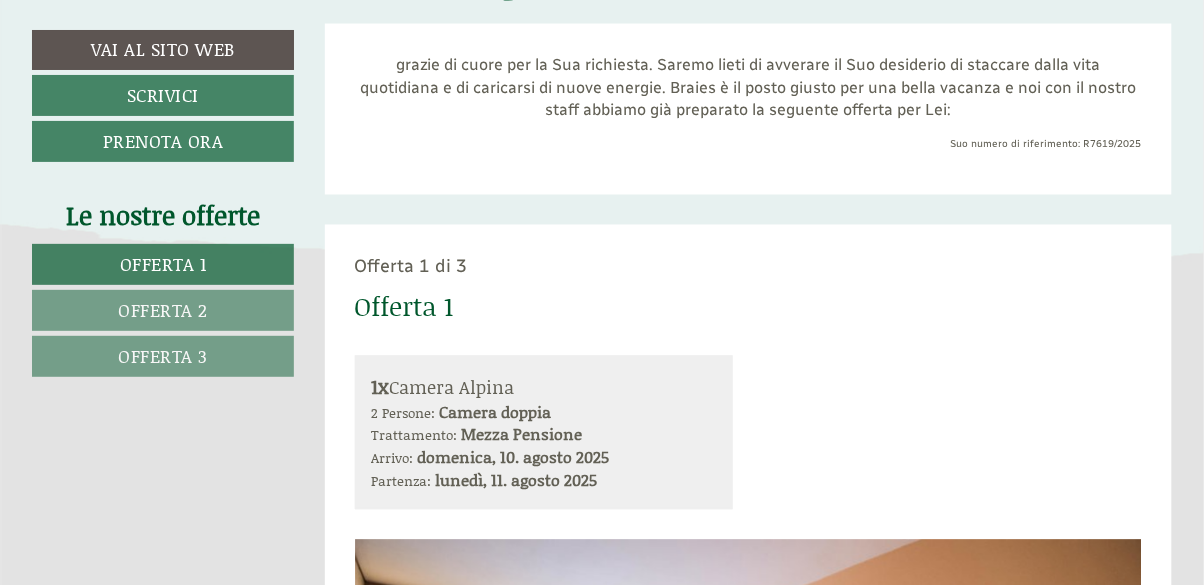 click on "Offerta 1" at bounding box center (163, 264) 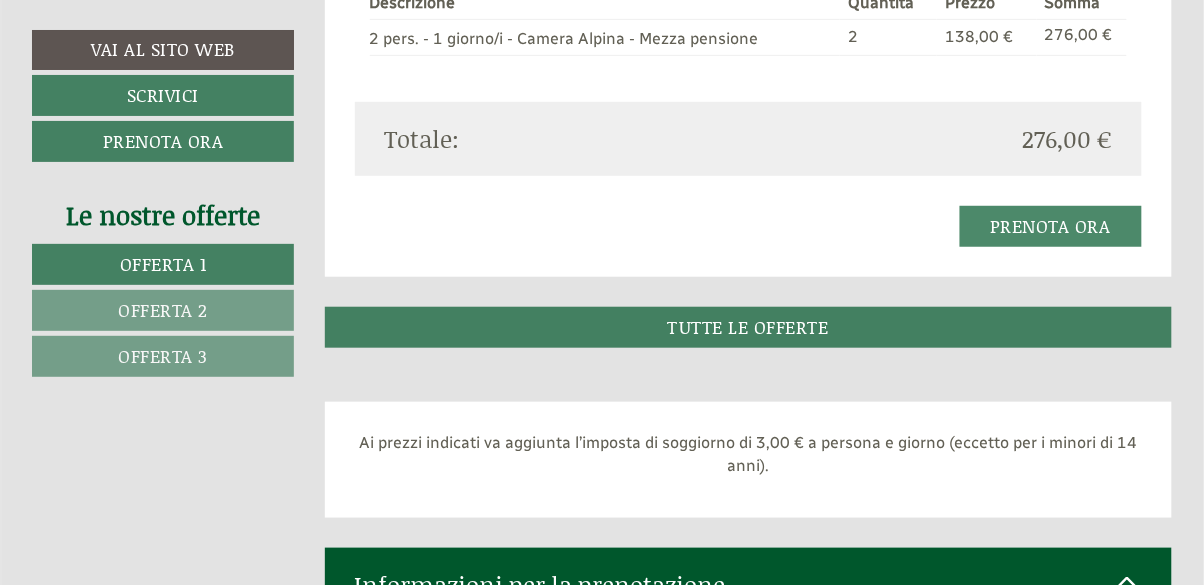 scroll, scrollTop: 1887, scrollLeft: 0, axis: vertical 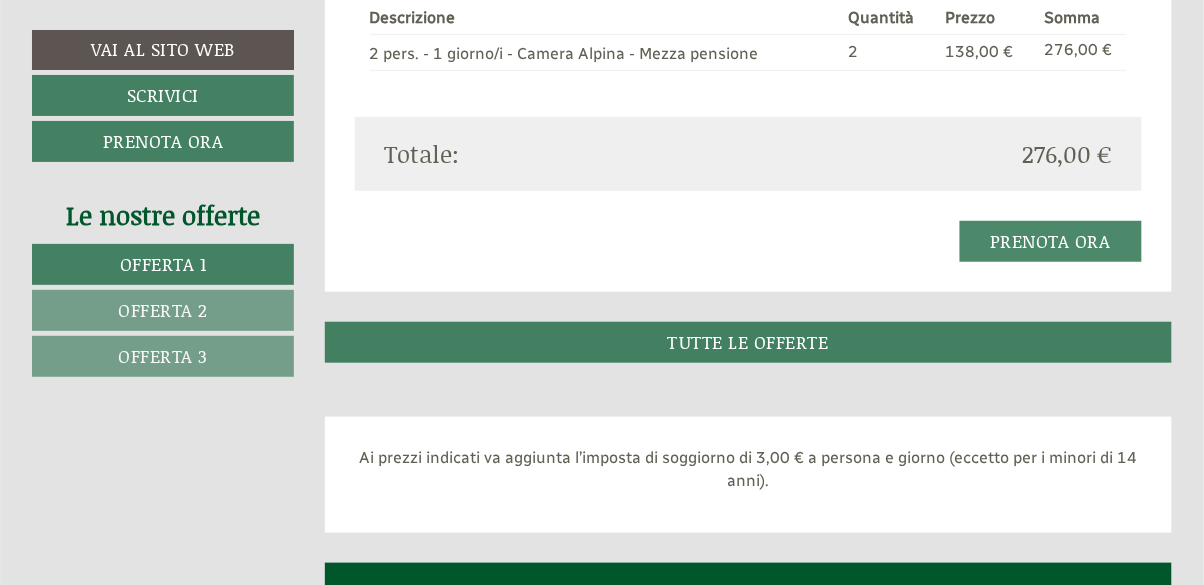 click on "Offerta 2" at bounding box center [163, 310] 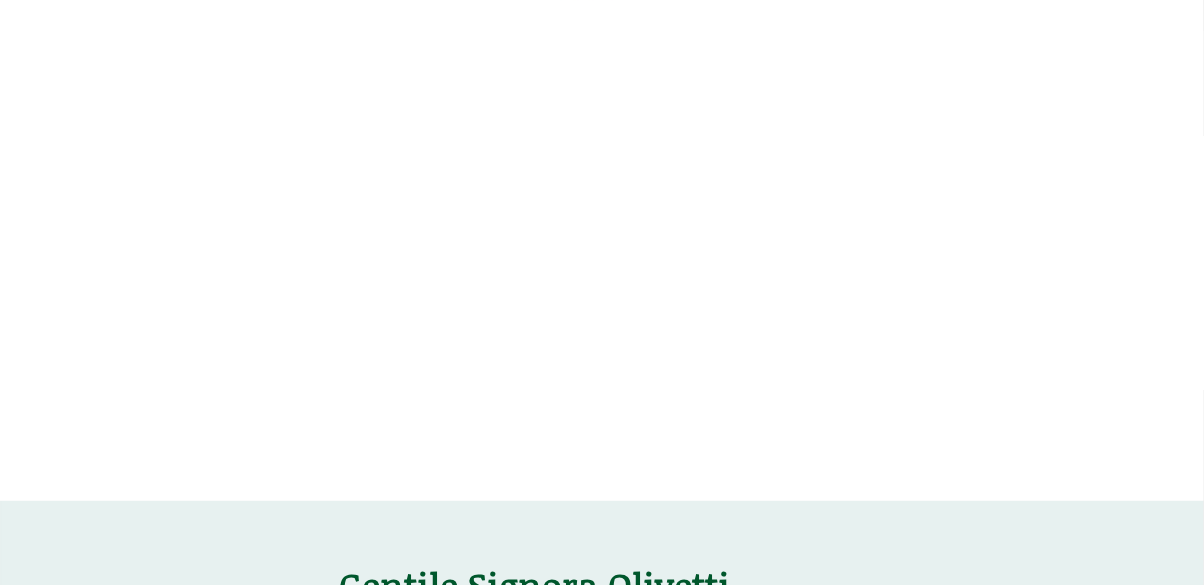 scroll, scrollTop: 0, scrollLeft: 0, axis: both 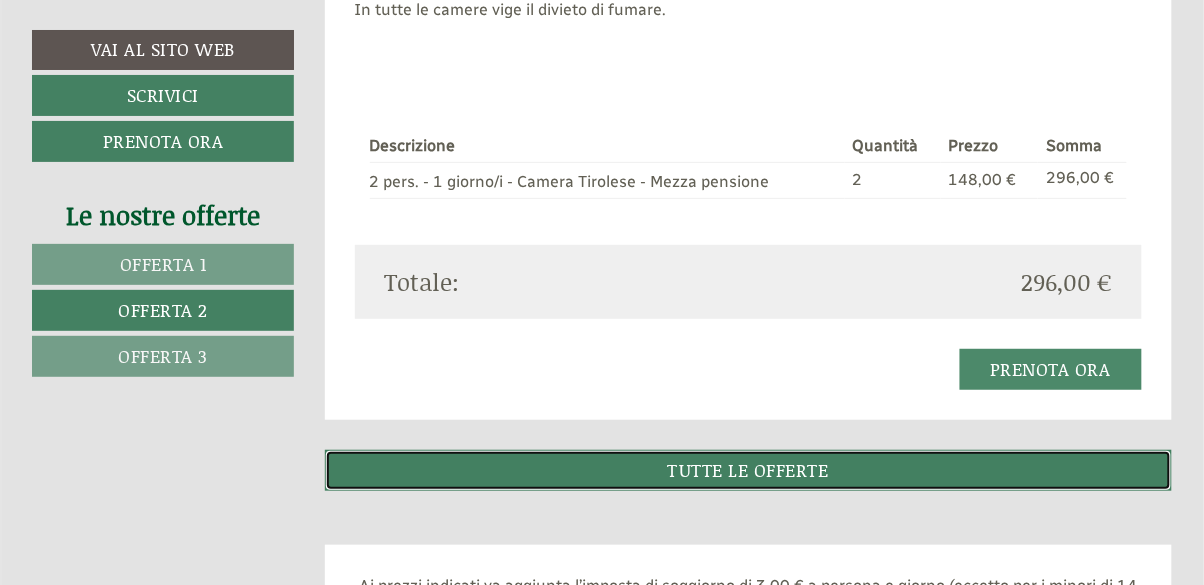 click on "TUTTE LE OFFERTE" at bounding box center (749, 470) 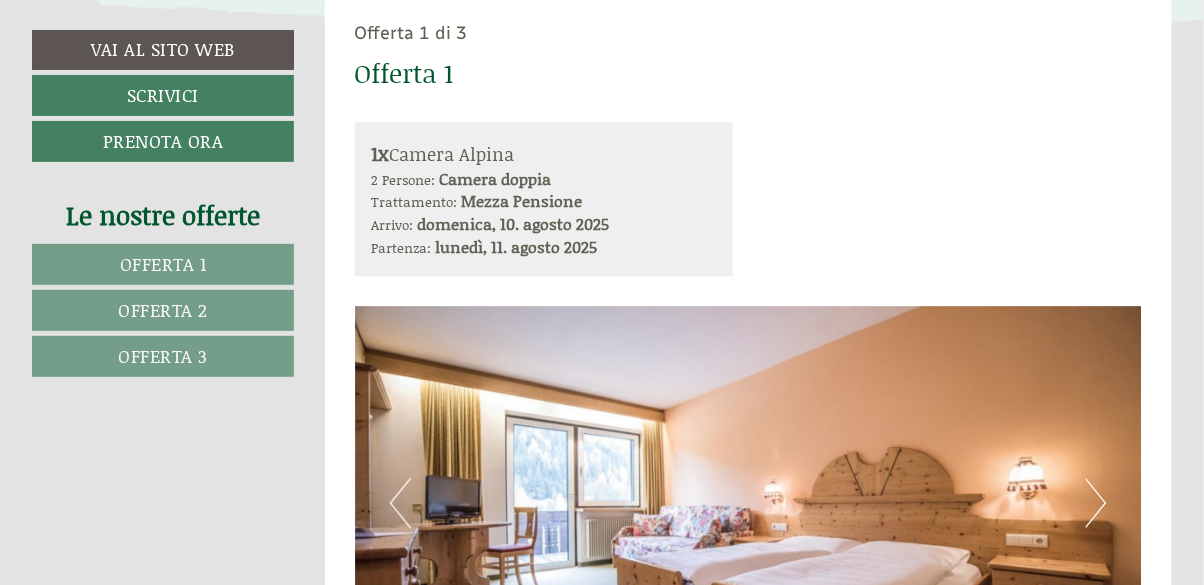 scroll, scrollTop: 988, scrollLeft: 0, axis: vertical 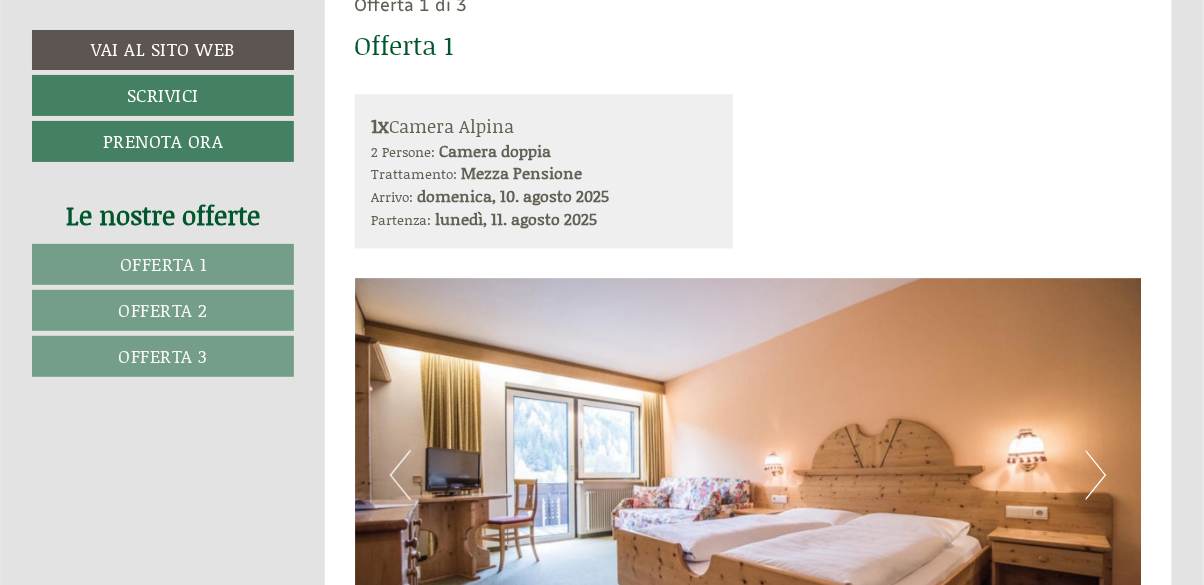click at bounding box center [749, 475] 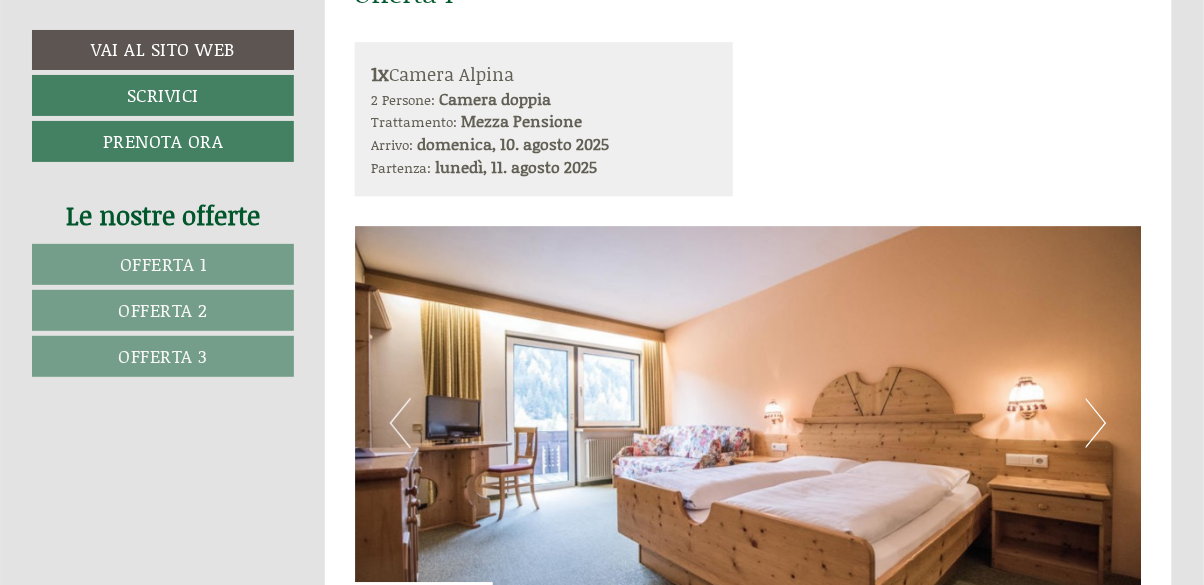 scroll, scrollTop: 1038, scrollLeft: 0, axis: vertical 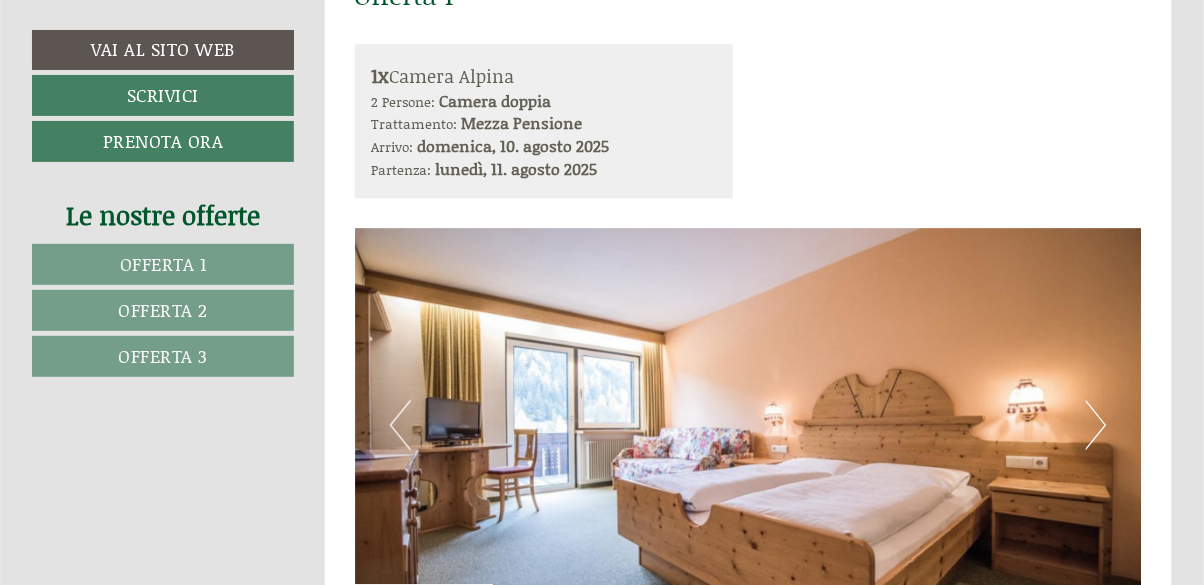 click on "Next" at bounding box center [1096, 425] 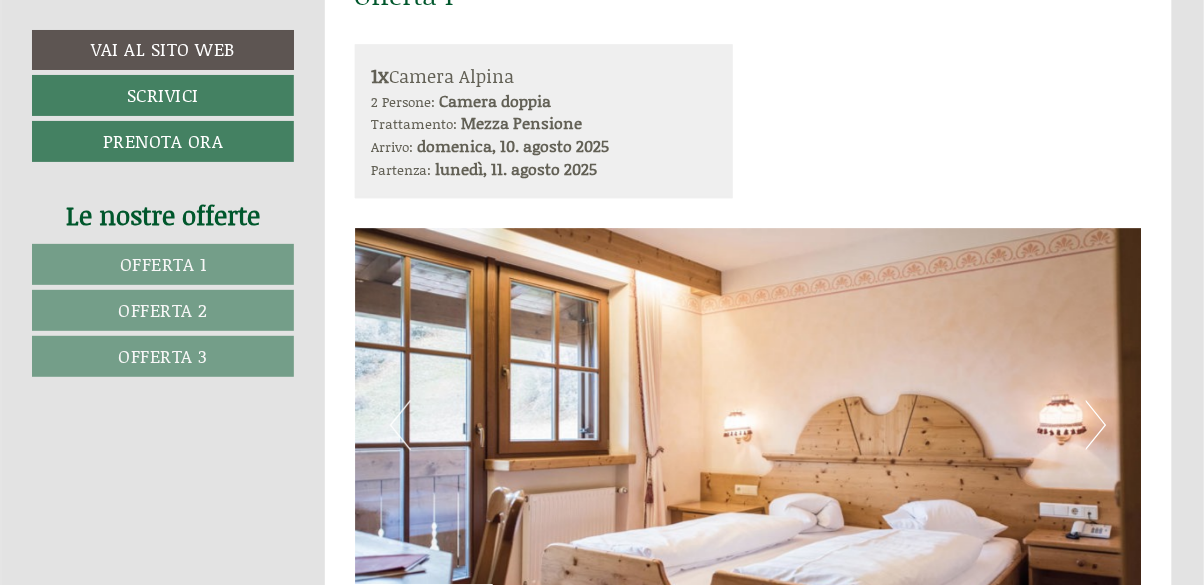 click on "Next" at bounding box center [1096, 425] 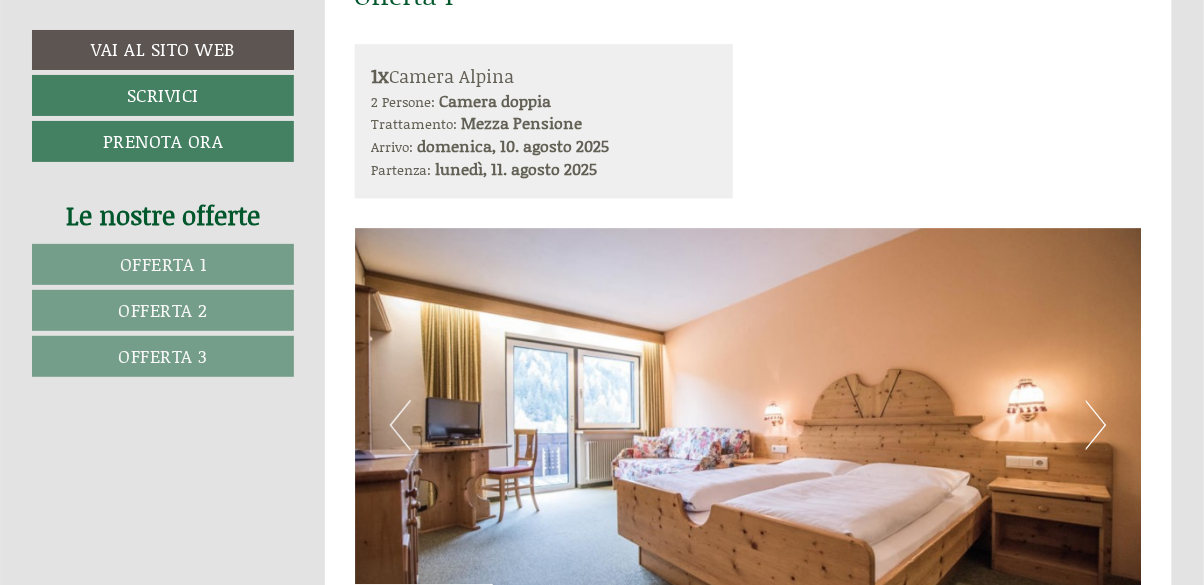 click at bounding box center (749, 425) 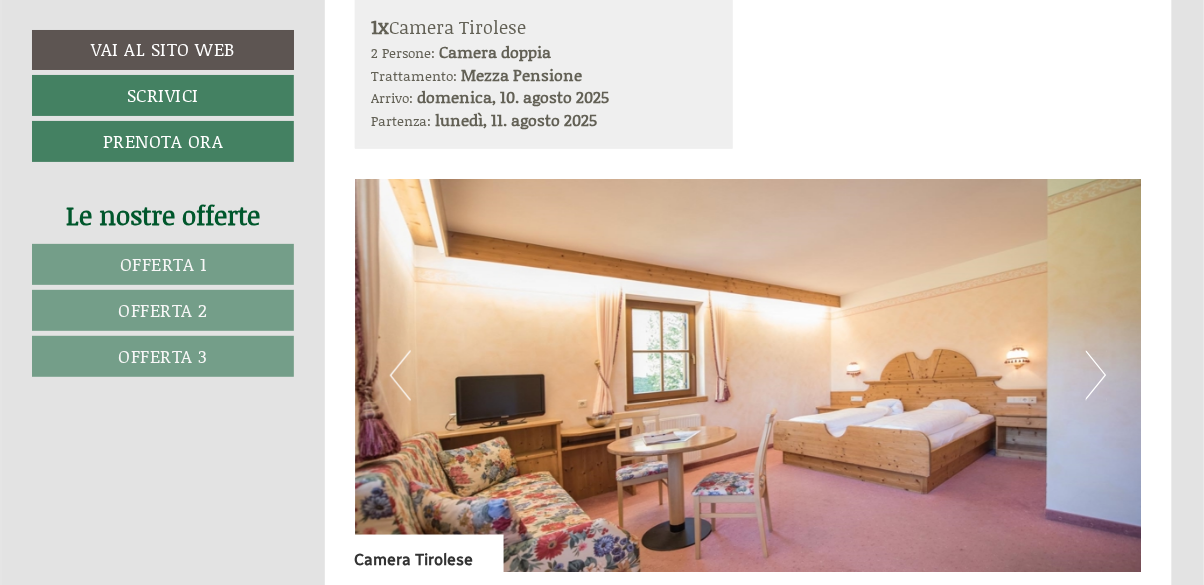 scroll, scrollTop: 2347, scrollLeft: 0, axis: vertical 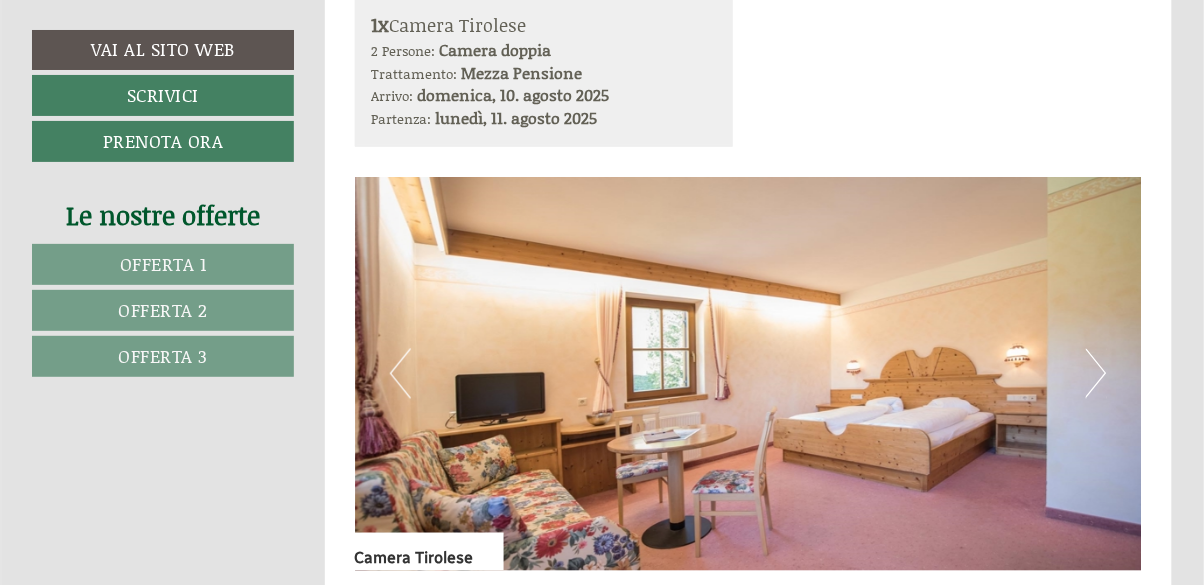 click on "Next" at bounding box center (1096, 374) 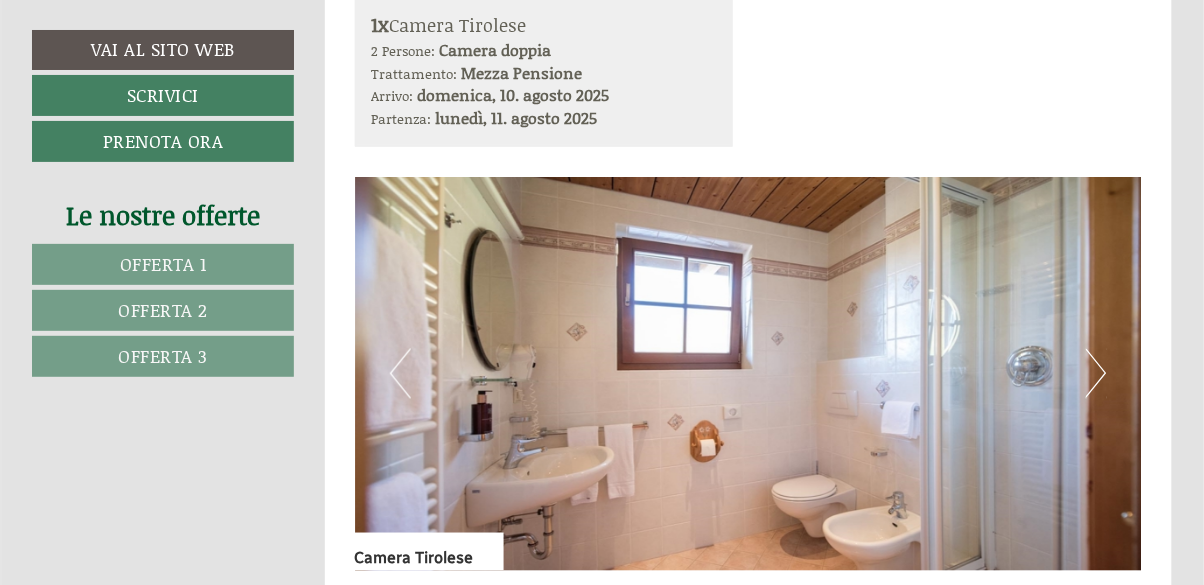 click at bounding box center [749, 374] 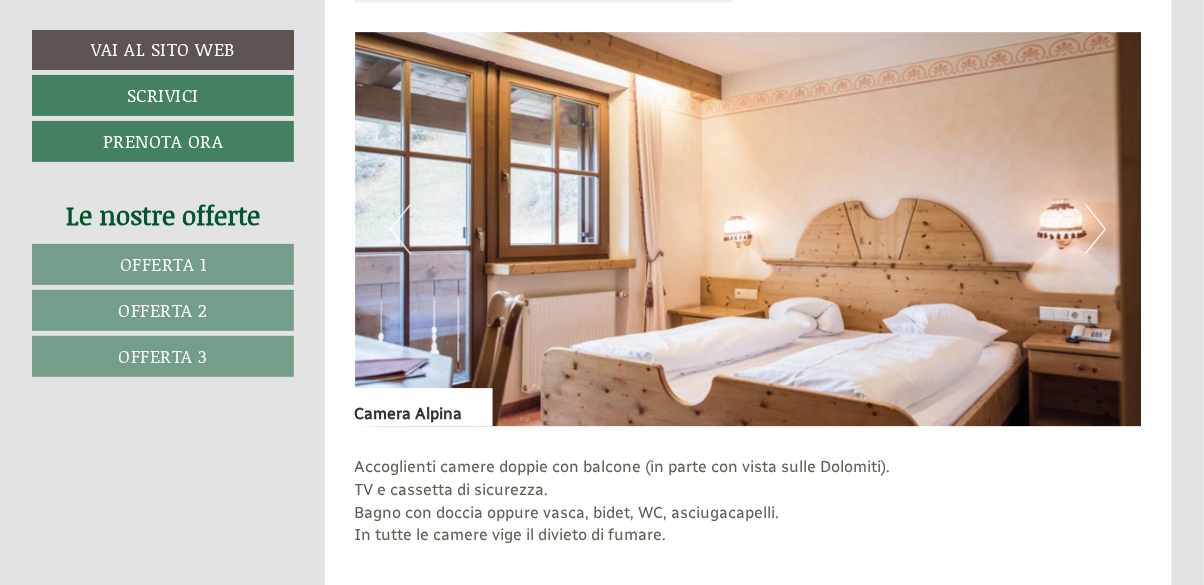 scroll, scrollTop: 1238, scrollLeft: 0, axis: vertical 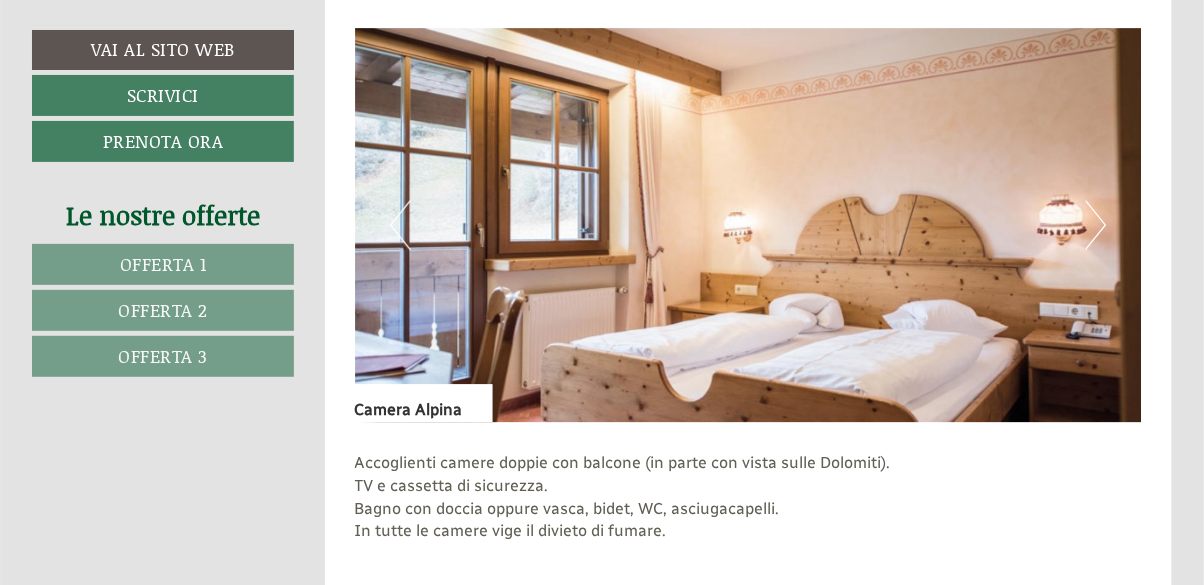 click on "Accoglienti camere doppie con balcone (in parte con vista sulle Dolomiti). TV e cassetta di sicurezza. Bagno con doccia oppure vasca, bidet, WC, asciugacapelli. In tutte le camere vige il divieto di fumare." at bounding box center (749, 514) 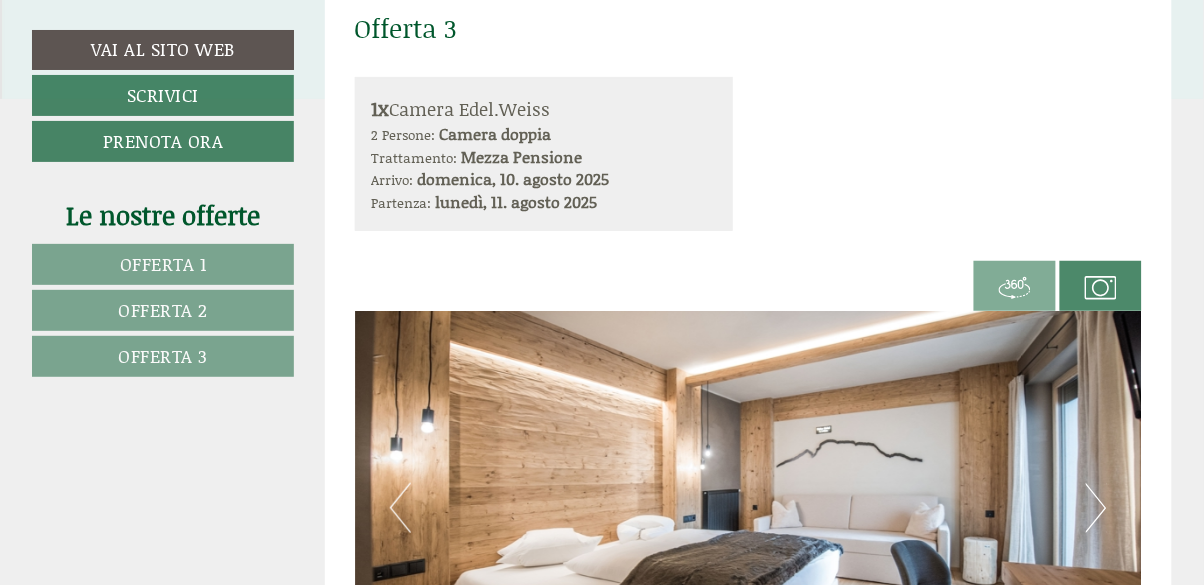 scroll, scrollTop: 3523, scrollLeft: 0, axis: vertical 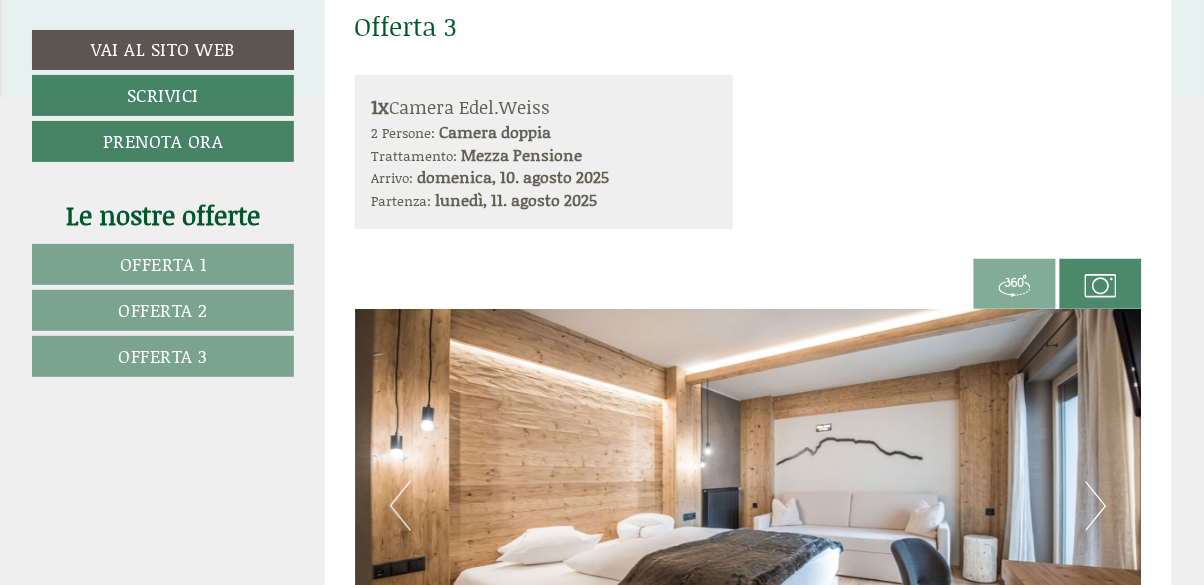 click at bounding box center (749, 506) 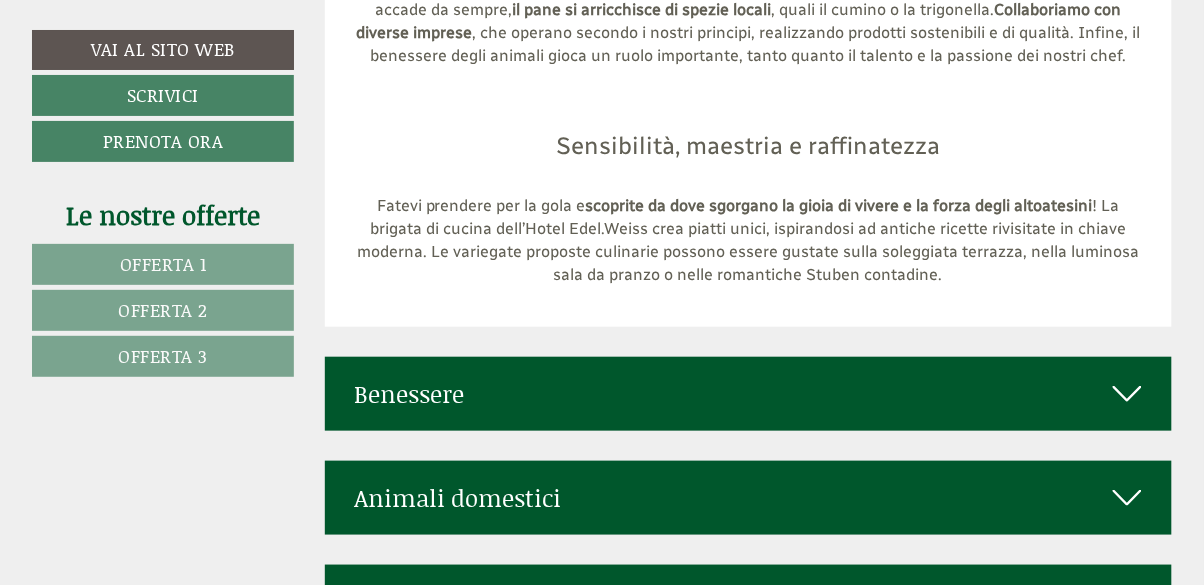 scroll, scrollTop: 8732, scrollLeft: 0, axis: vertical 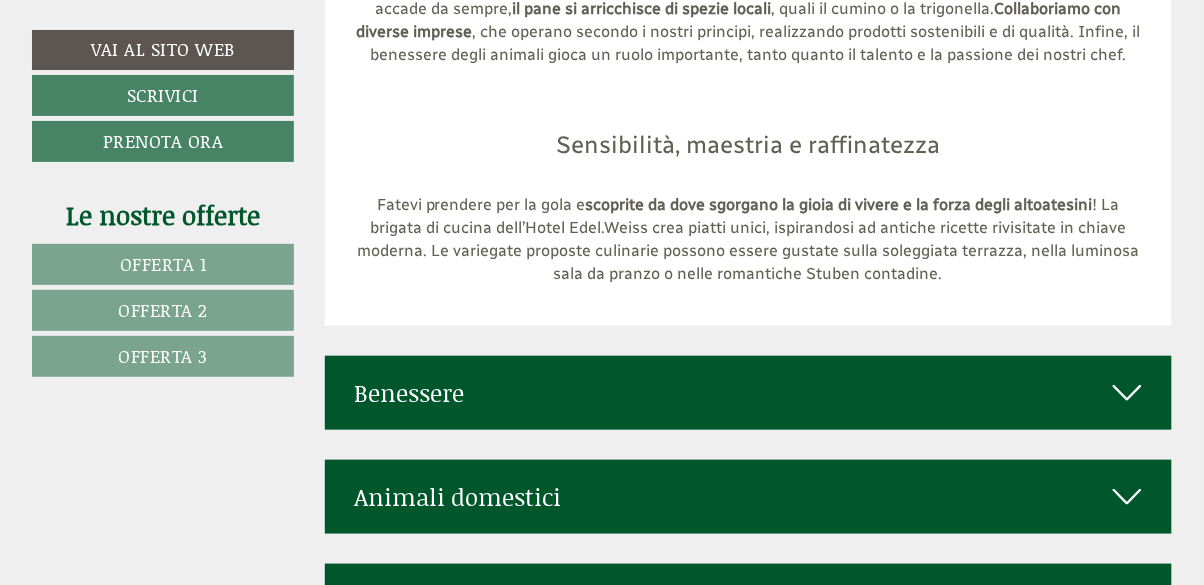 click at bounding box center [1127, 393] 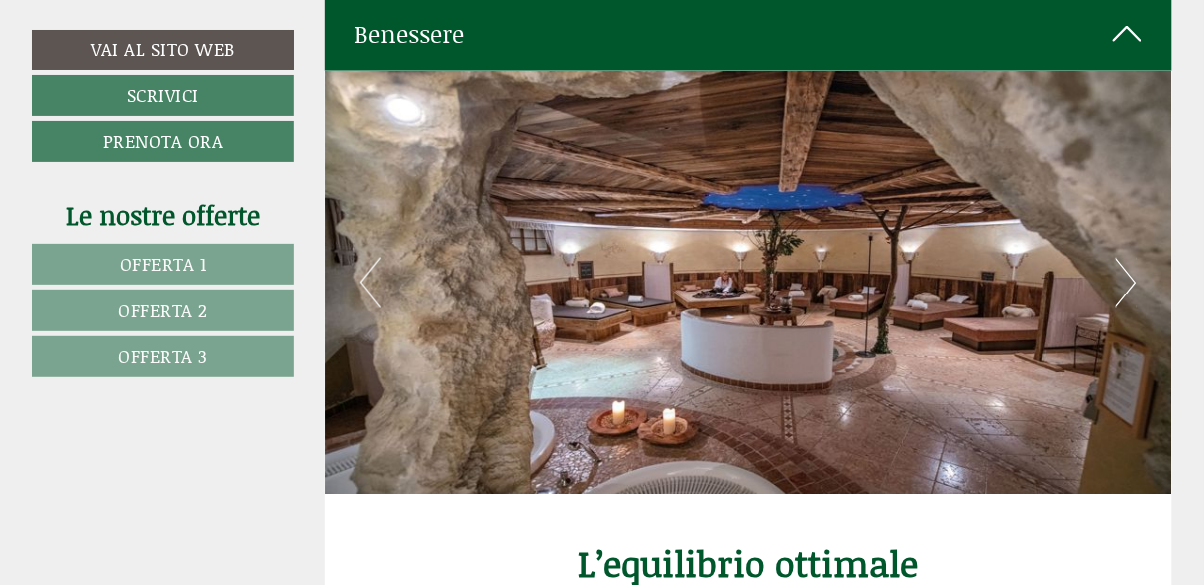scroll, scrollTop: 9091, scrollLeft: 0, axis: vertical 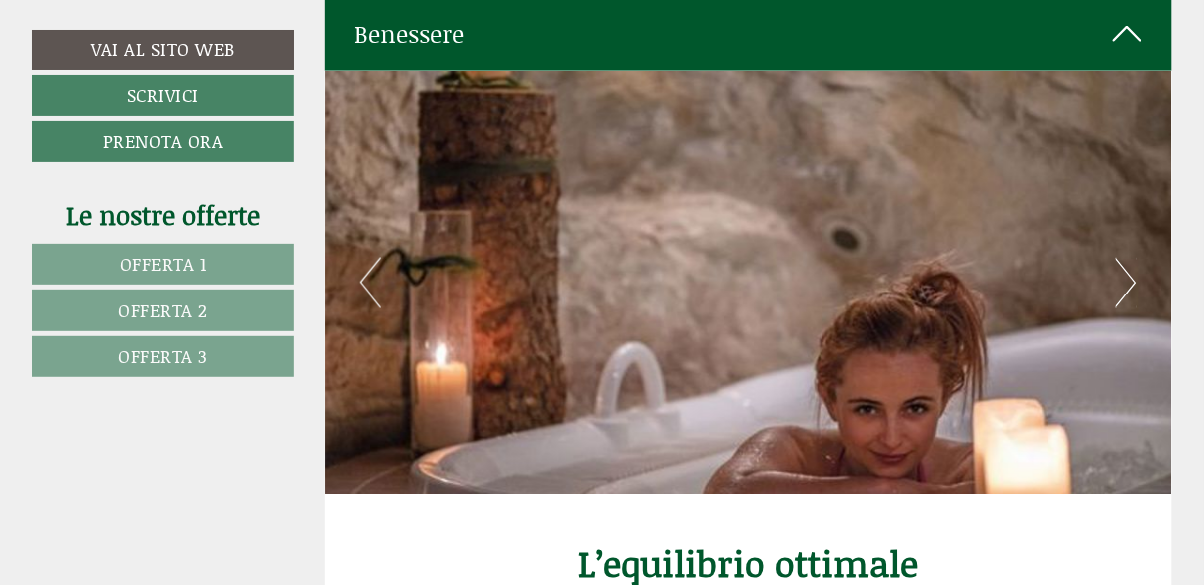 click on "Previous" at bounding box center (370, 283) 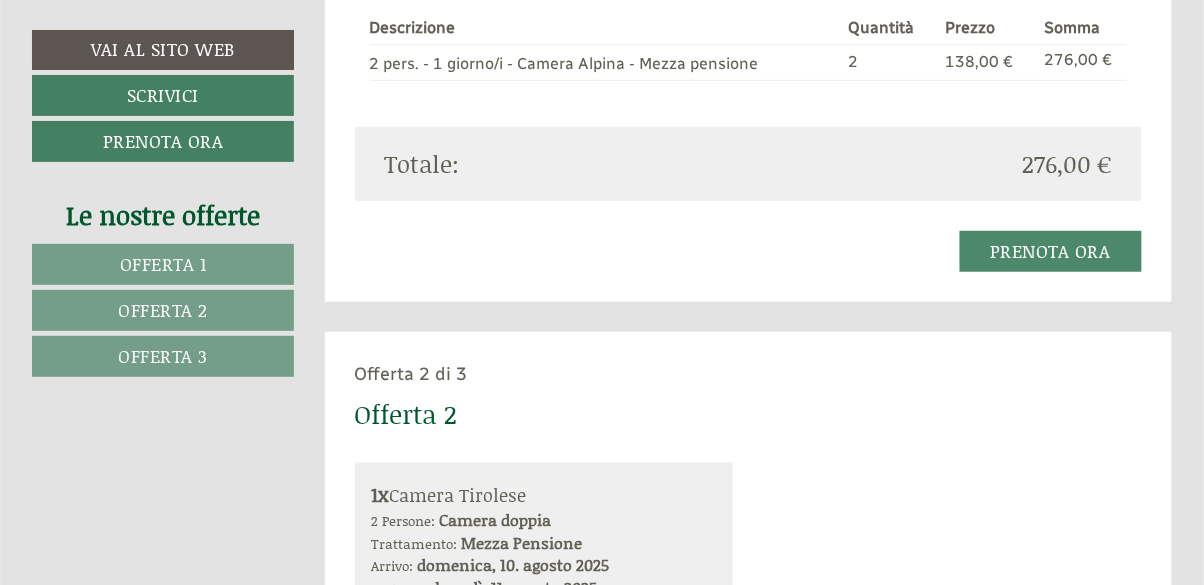 scroll, scrollTop: 1880, scrollLeft: 0, axis: vertical 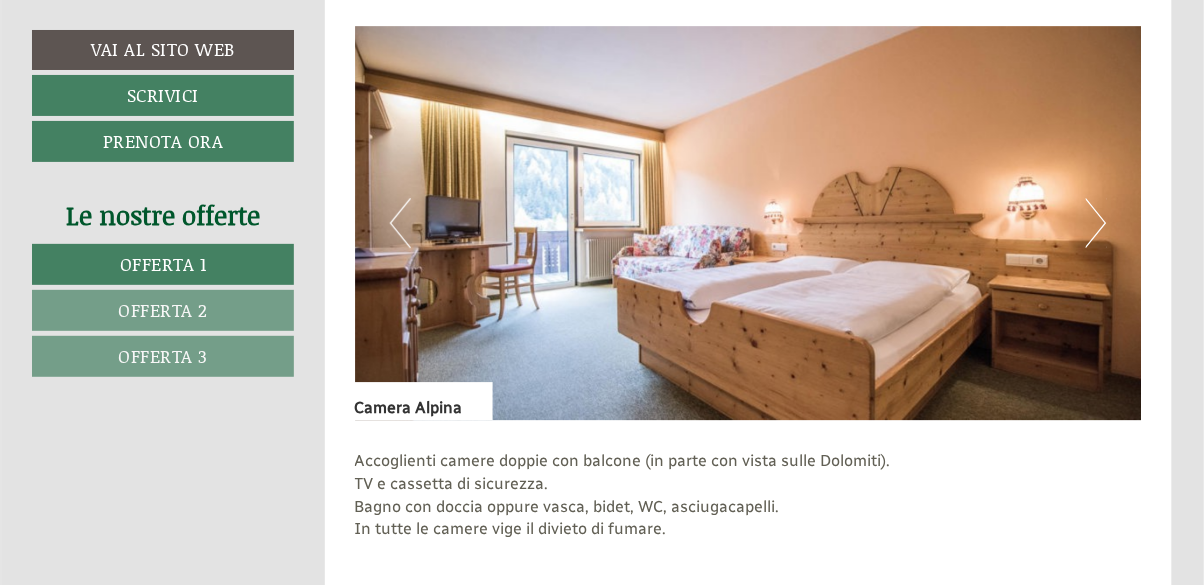 click on "Next" at bounding box center [1096, 223] 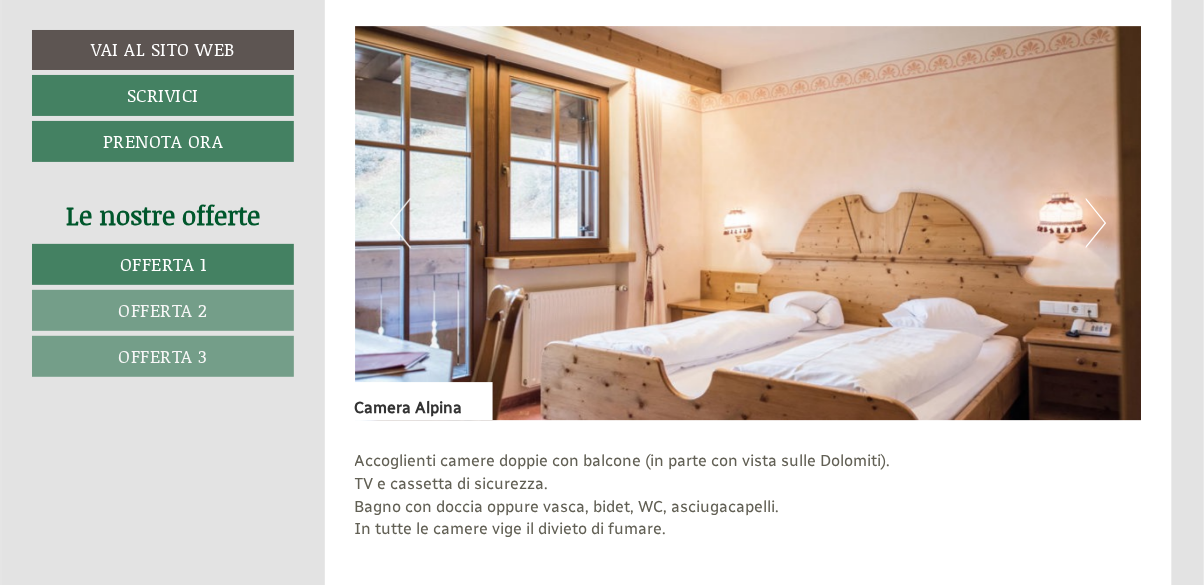 click on "Next" at bounding box center (1096, 223) 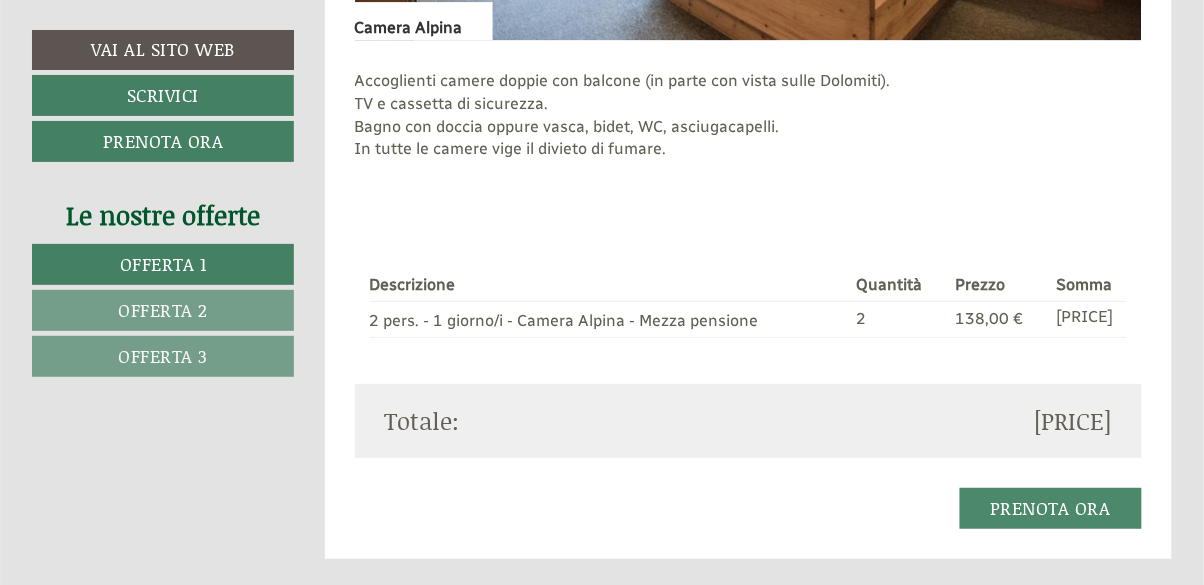 scroll, scrollTop: 1621, scrollLeft: 0, axis: vertical 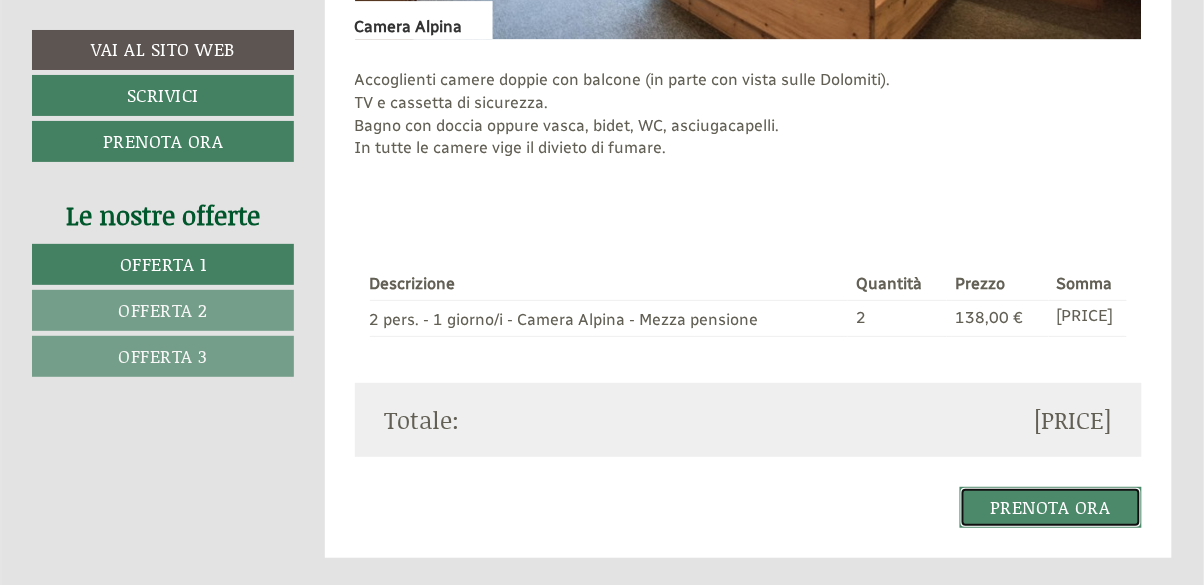 click on "Prenota ora" at bounding box center (1051, 507) 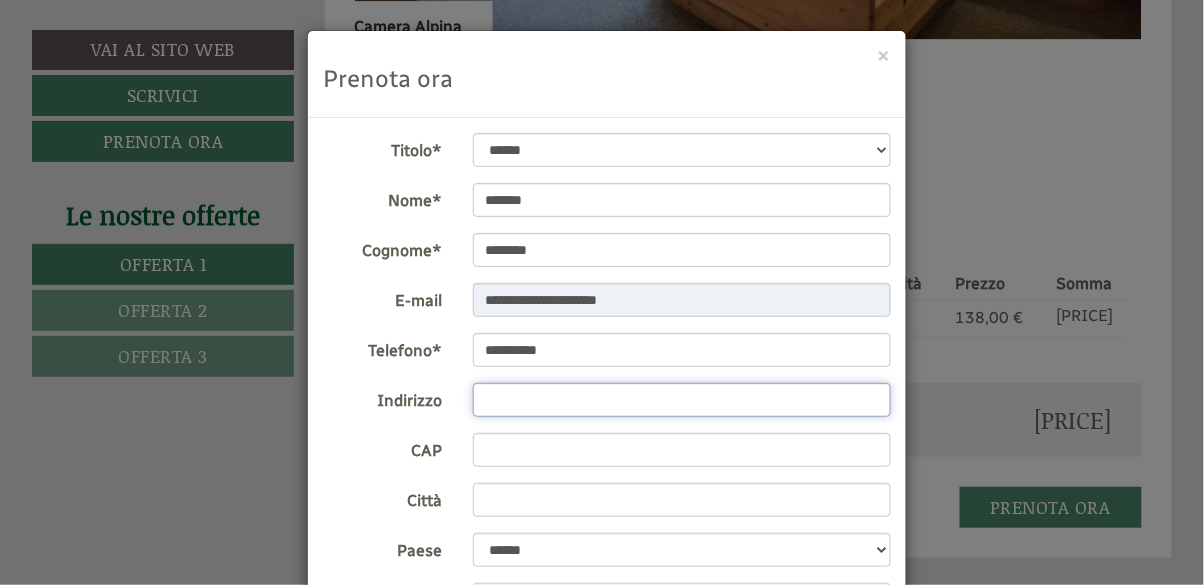 click on "Indirizzo" at bounding box center (682, 400) 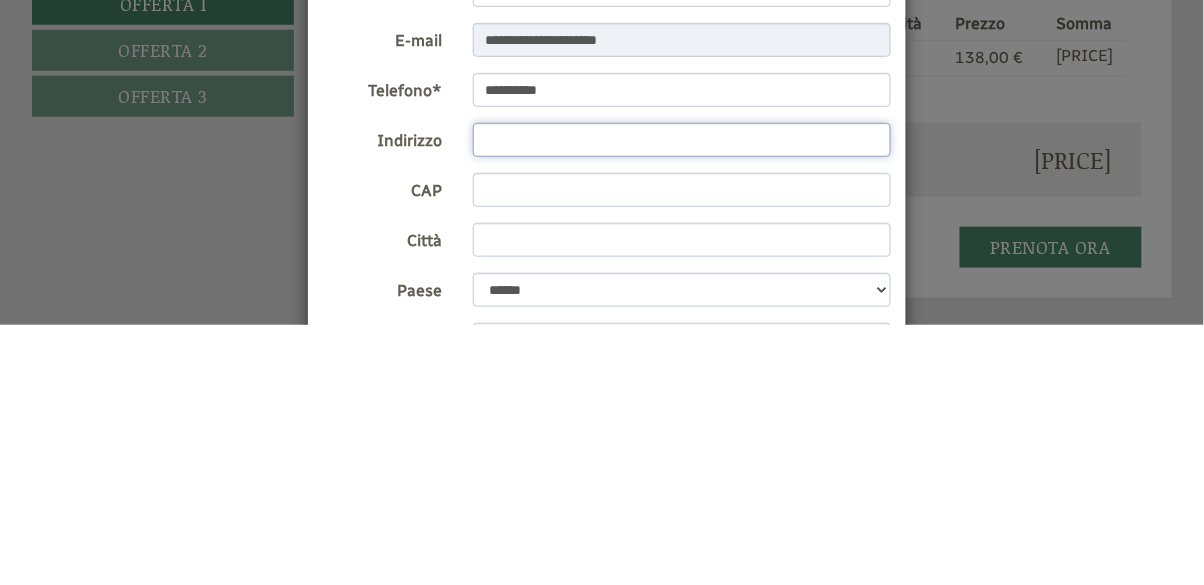 scroll, scrollTop: 1621, scrollLeft: 0, axis: vertical 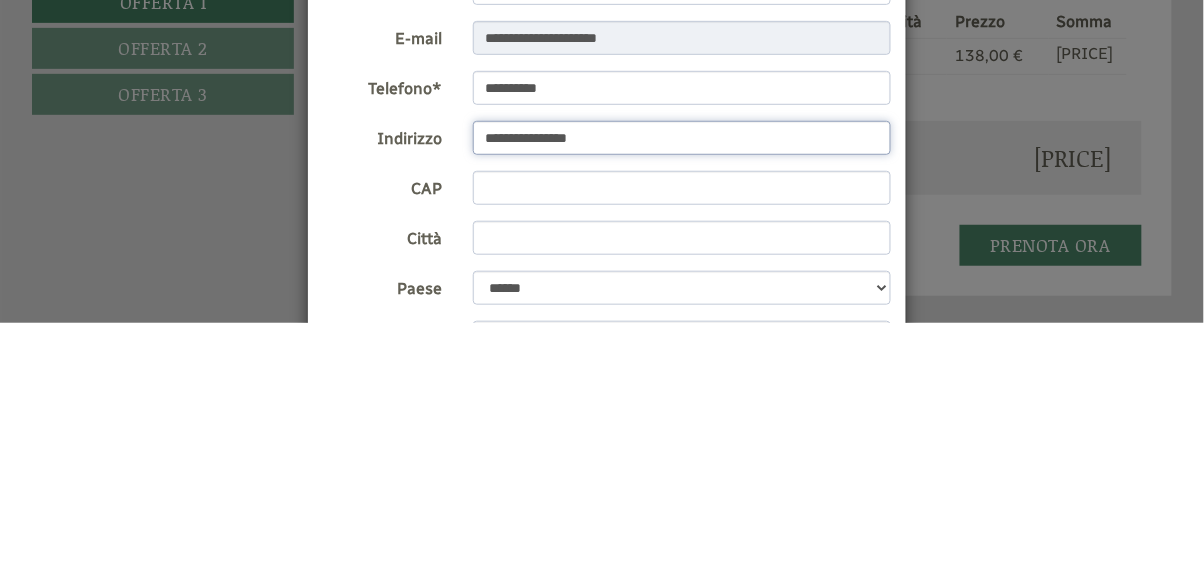 type on "**********" 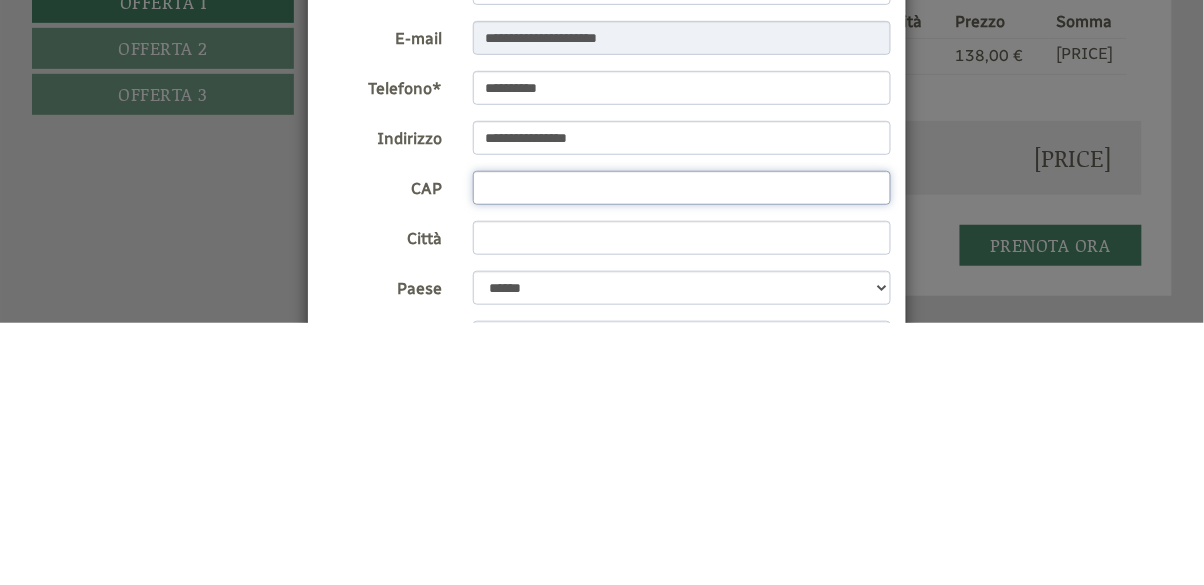 click on "CAP" at bounding box center (682, 450) 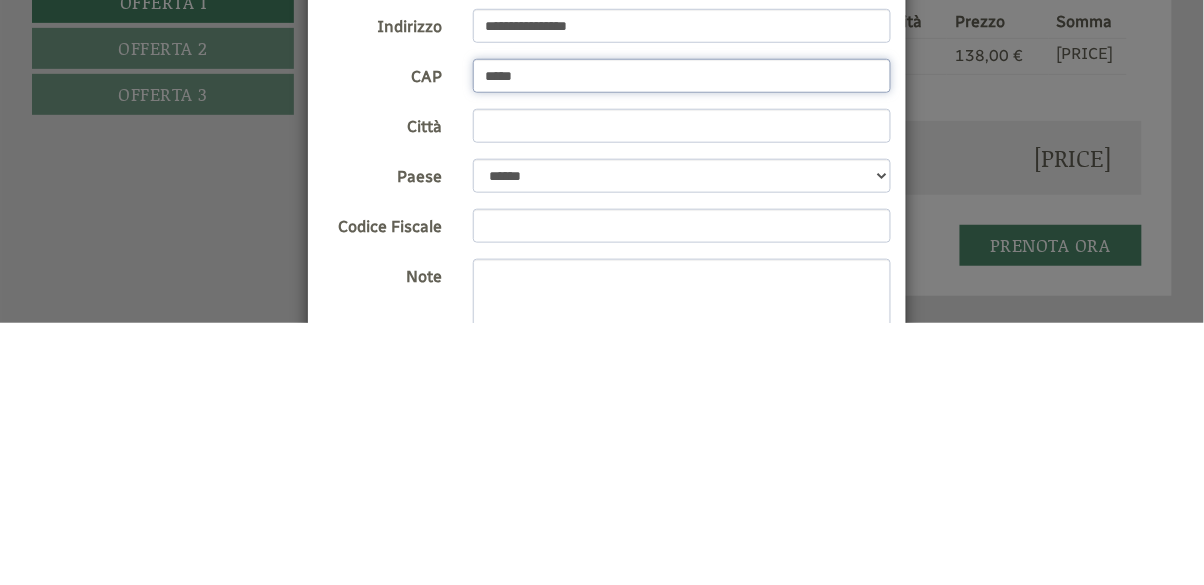 scroll, scrollTop: 114, scrollLeft: 0, axis: vertical 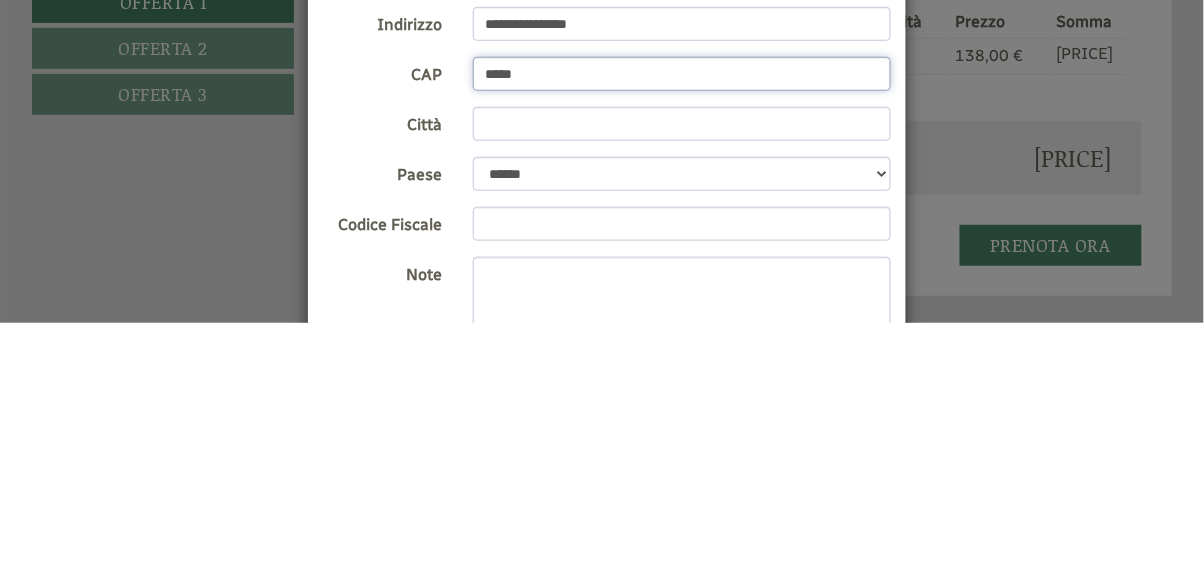 type on "*****" 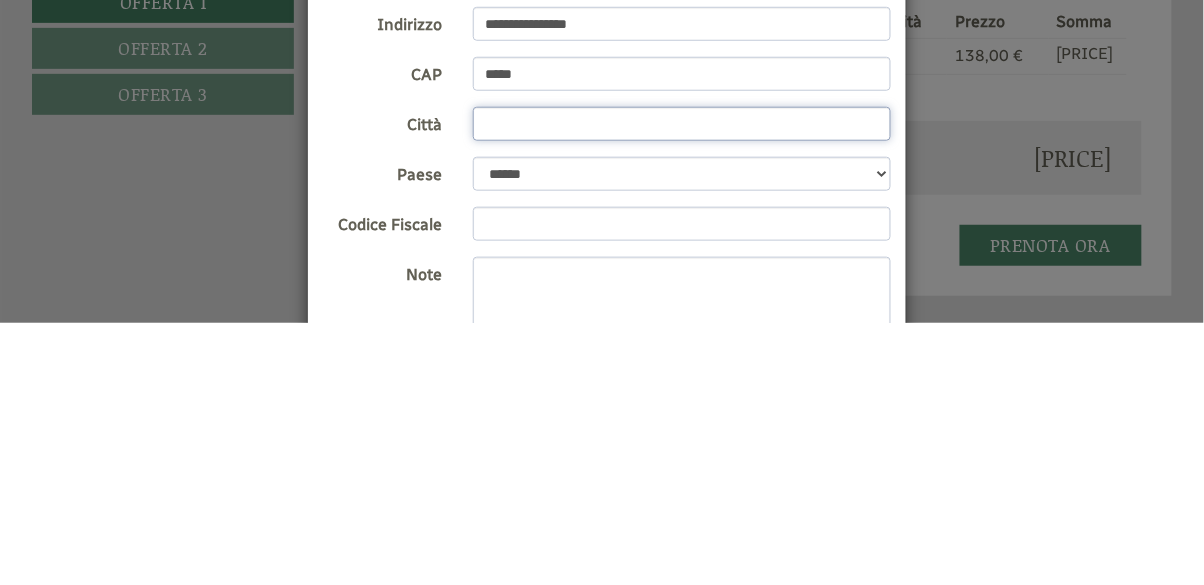click on "Città" at bounding box center (682, 386) 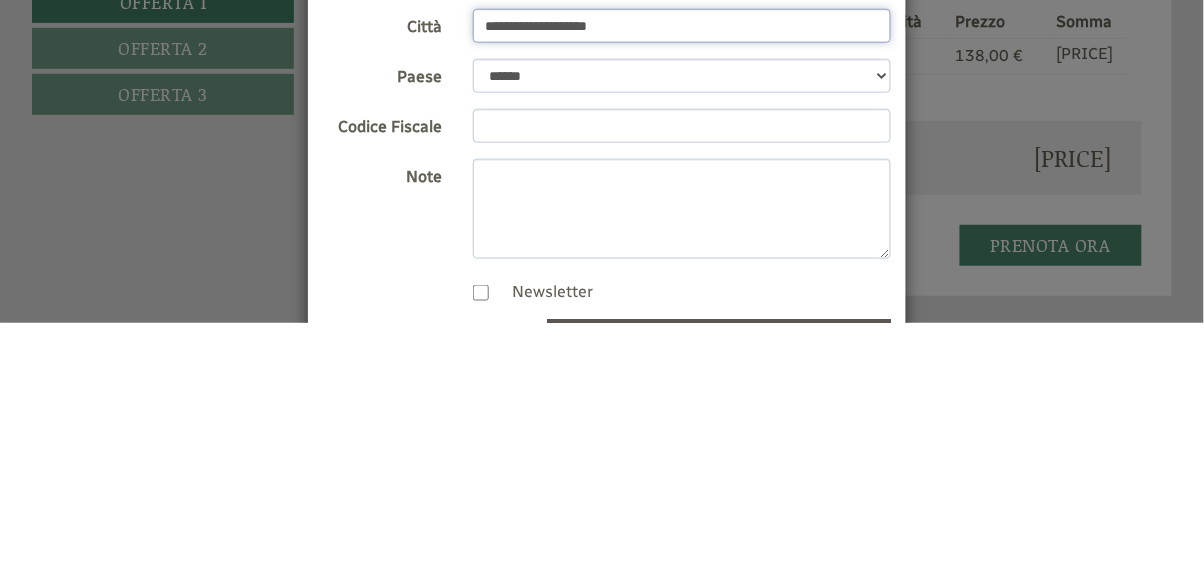 scroll, scrollTop: 223, scrollLeft: 0, axis: vertical 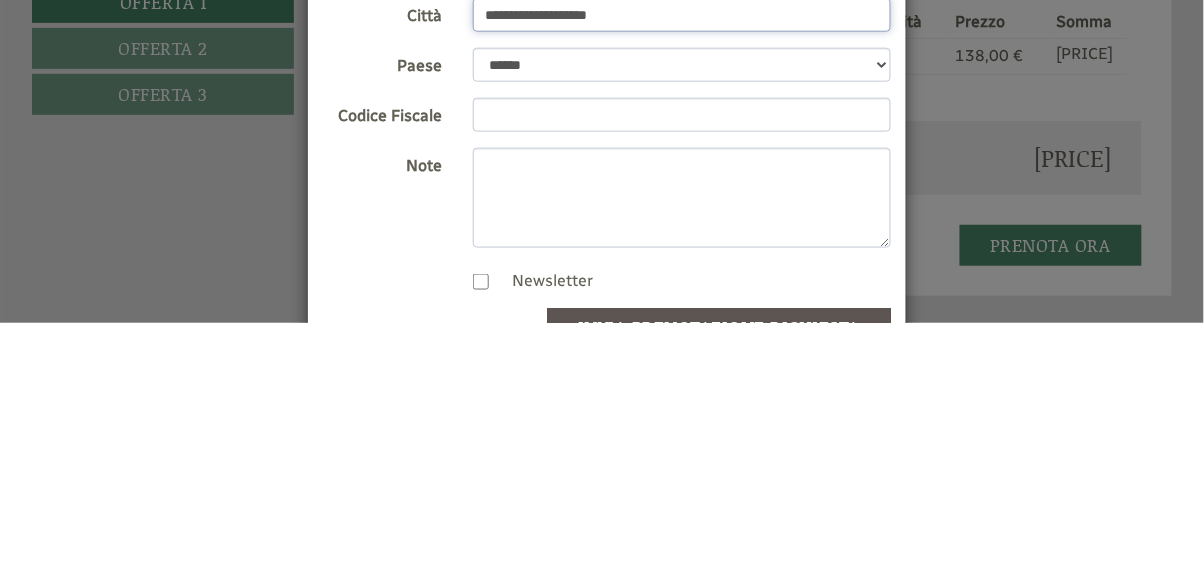 type on "**********" 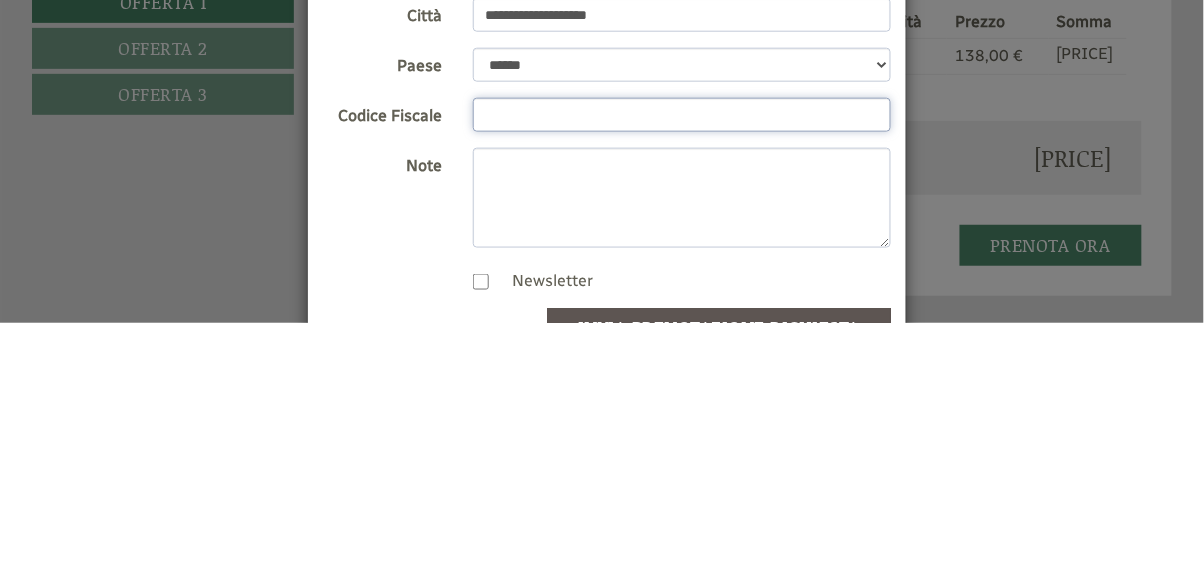 click on "Codice Fiscale" at bounding box center (682, 377) 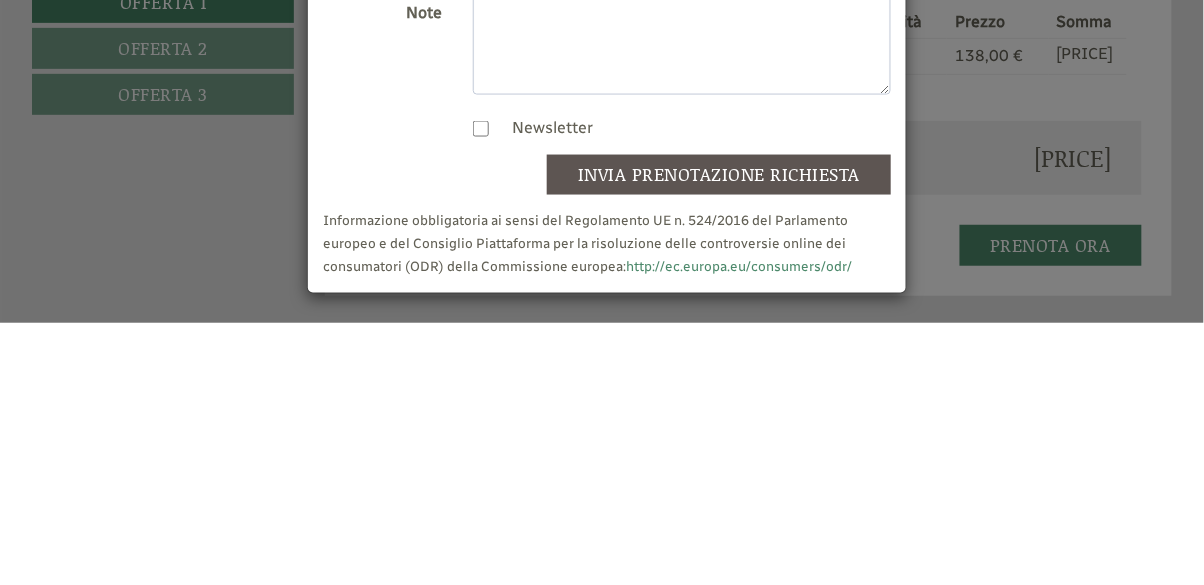 scroll, scrollTop: 377, scrollLeft: 0, axis: vertical 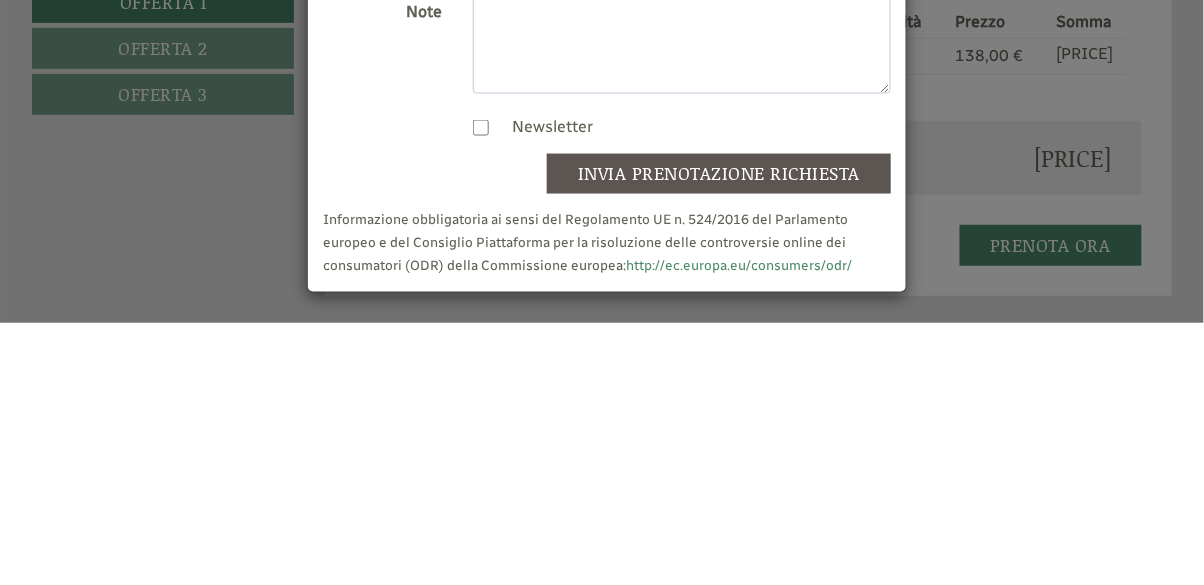 type on "**********" 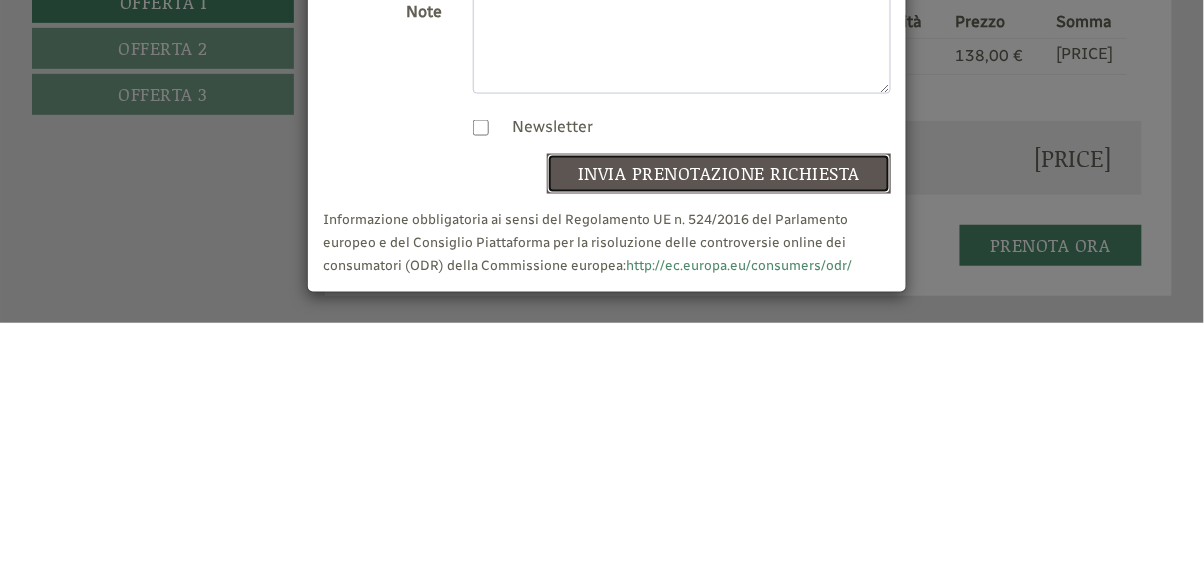 click on "invia prenotazione richiesta" at bounding box center [719, 436] 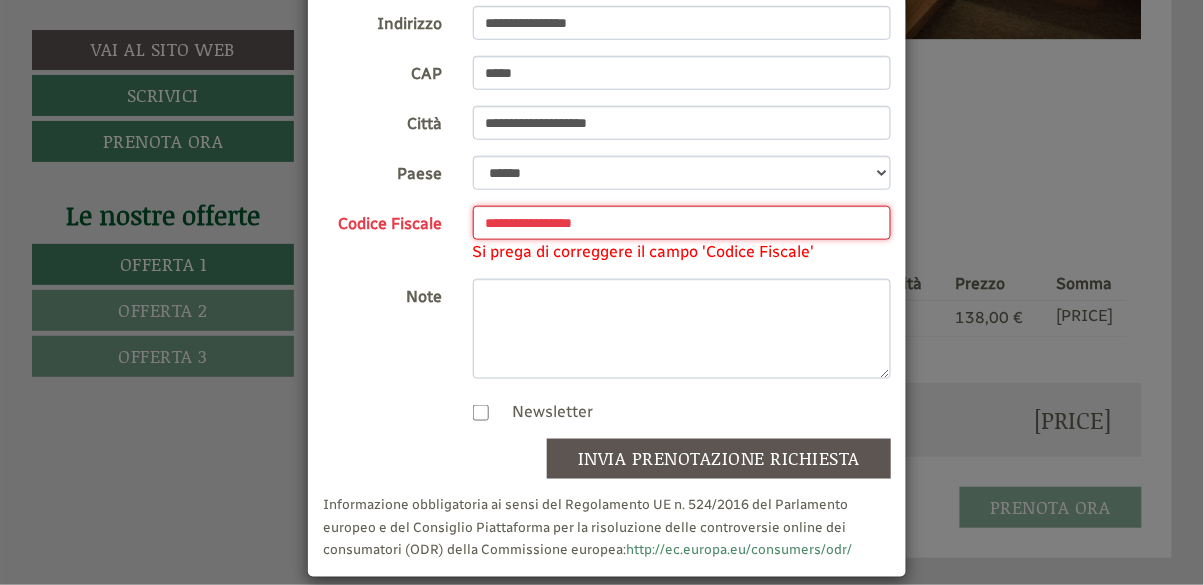 click on "**********" at bounding box center (682, 223) 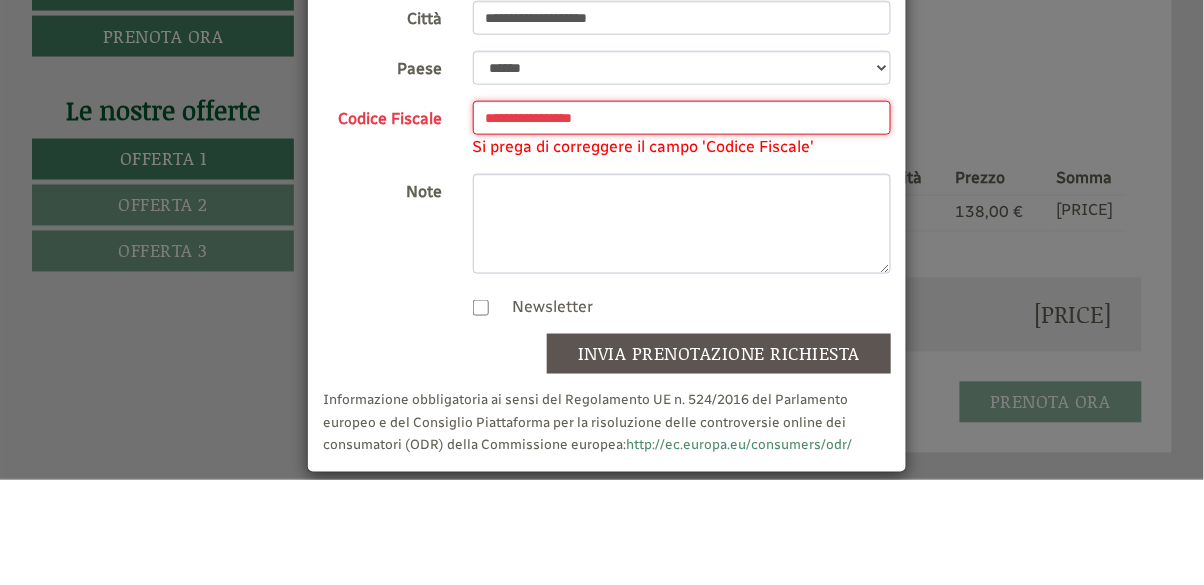 scroll, scrollTop: 1621, scrollLeft: 0, axis: vertical 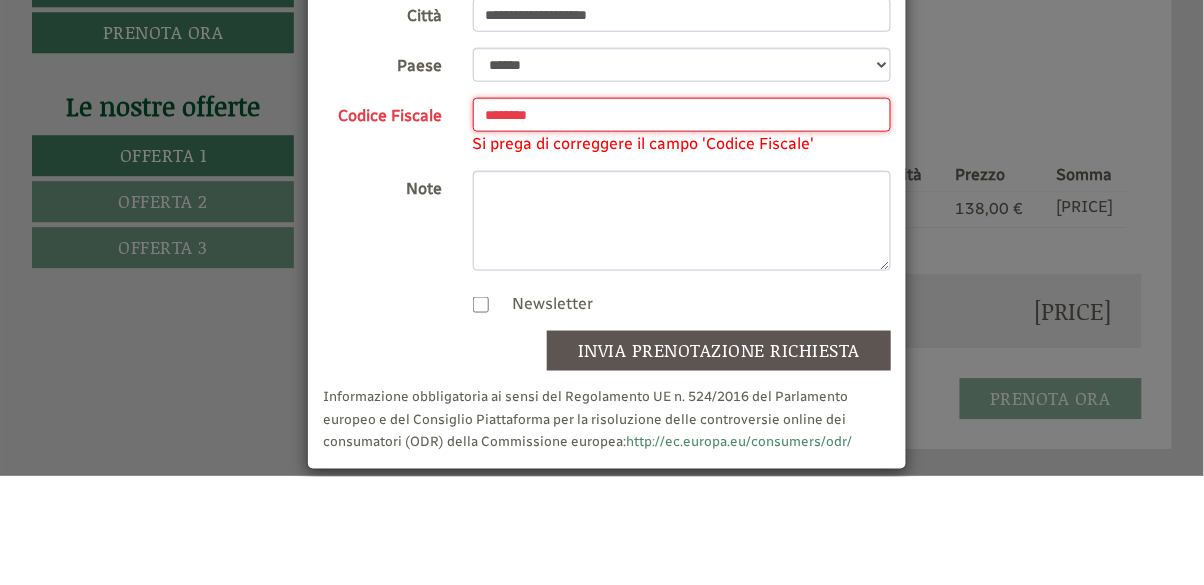 type on "*******" 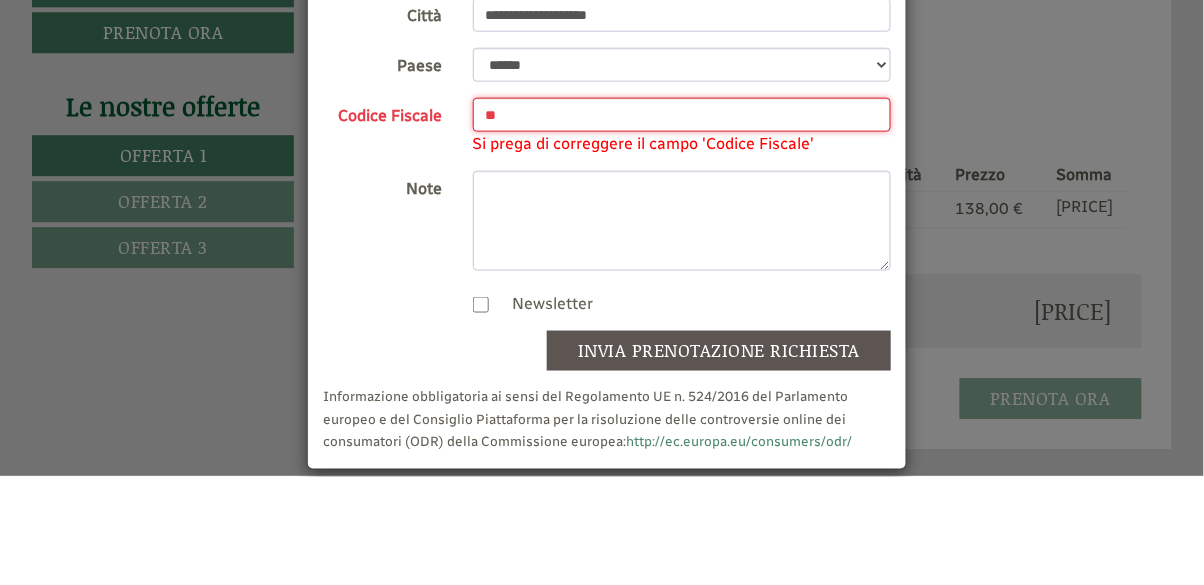 type on "*" 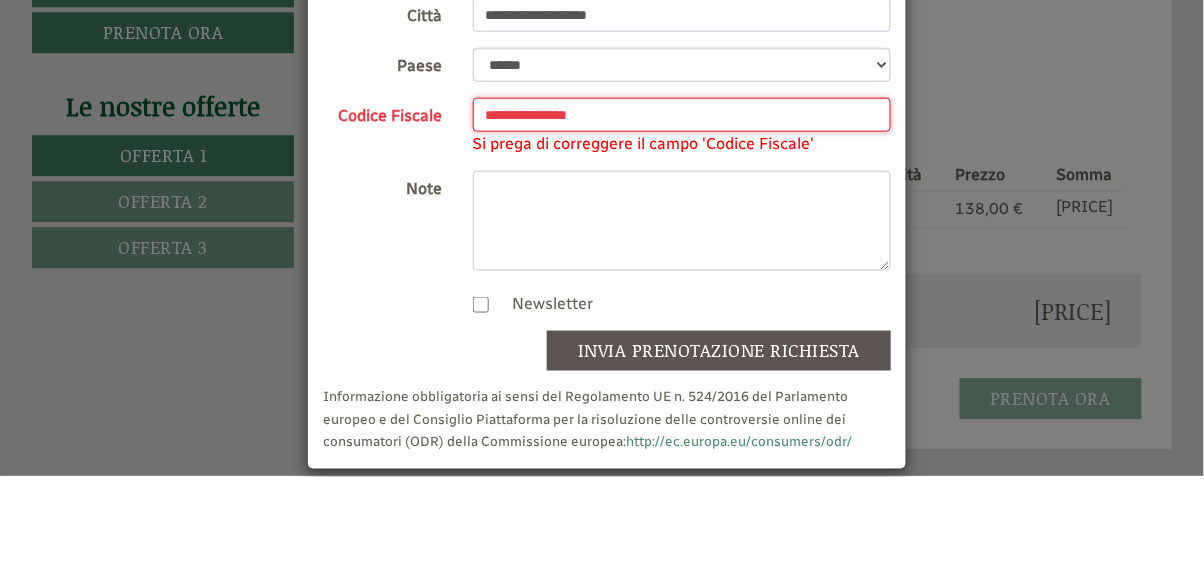 scroll, scrollTop: 1621, scrollLeft: 0, axis: vertical 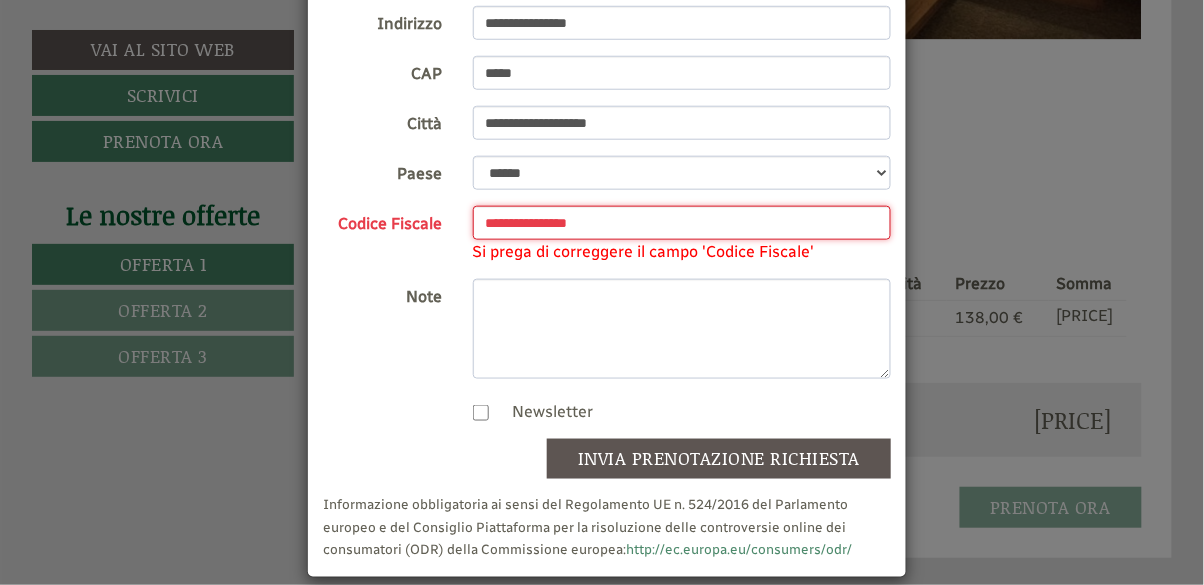 type on "**********" 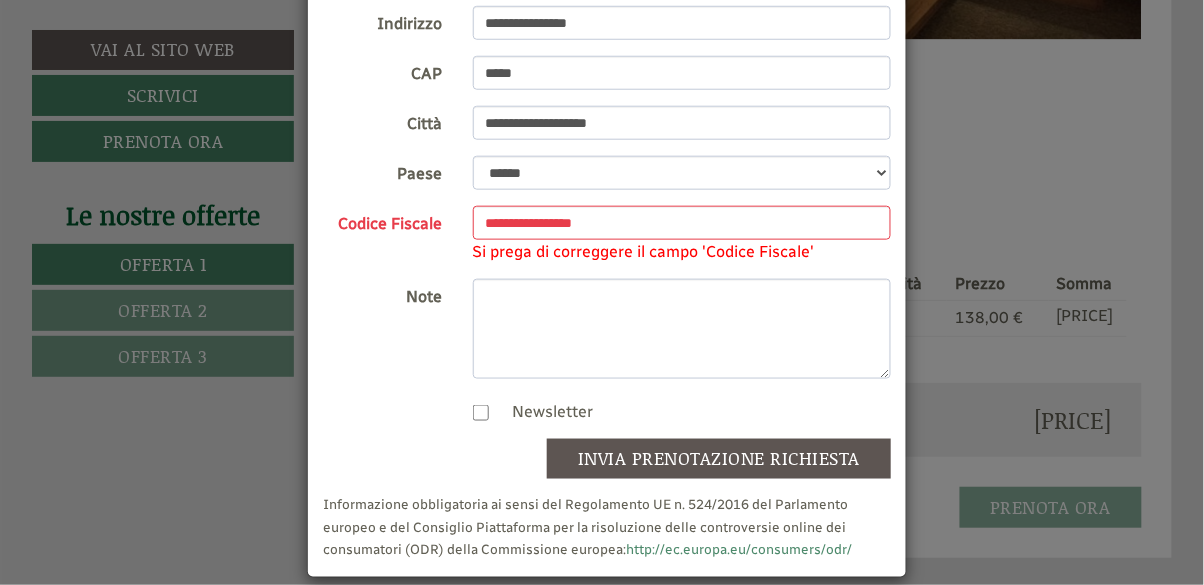 click on "invia prenotazione richiesta" at bounding box center [719, 459] 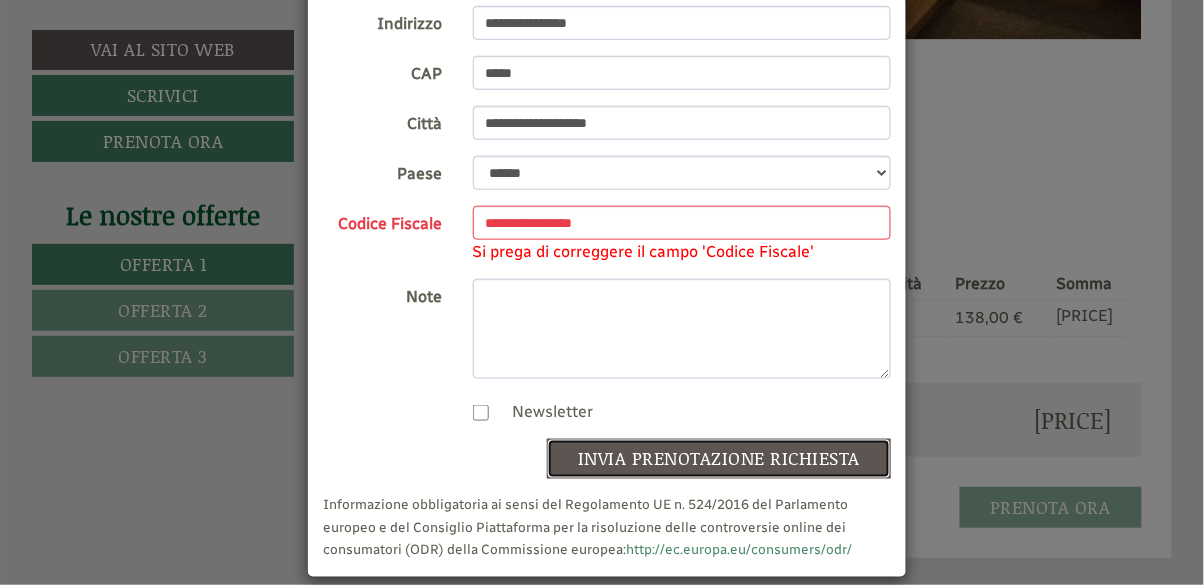 click on "invia prenotazione richiesta" at bounding box center (719, 459) 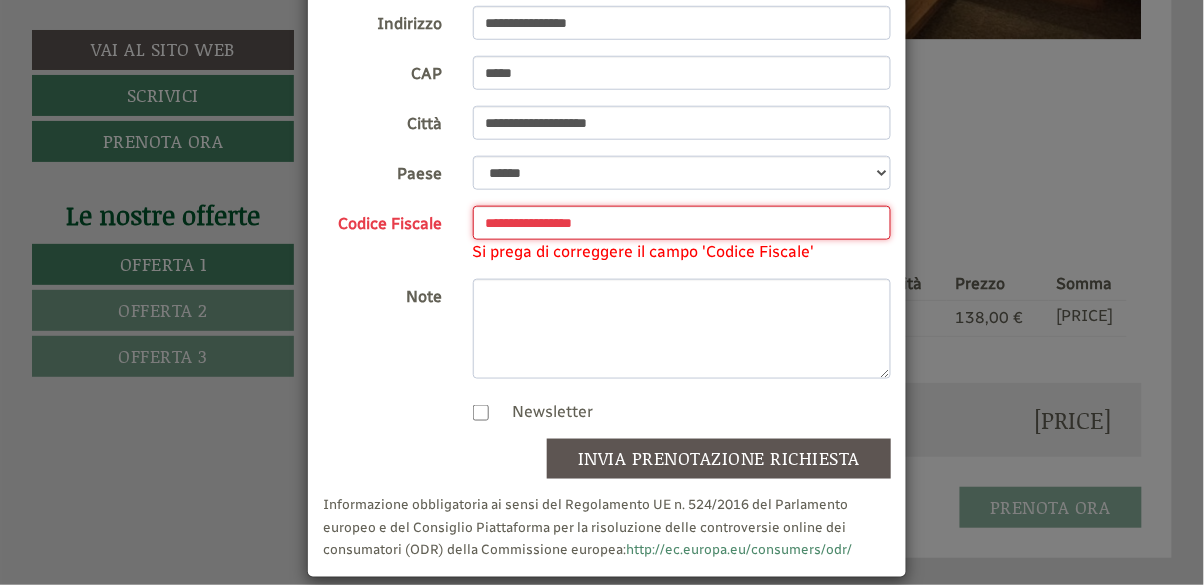 click on "**********" at bounding box center [682, 223] 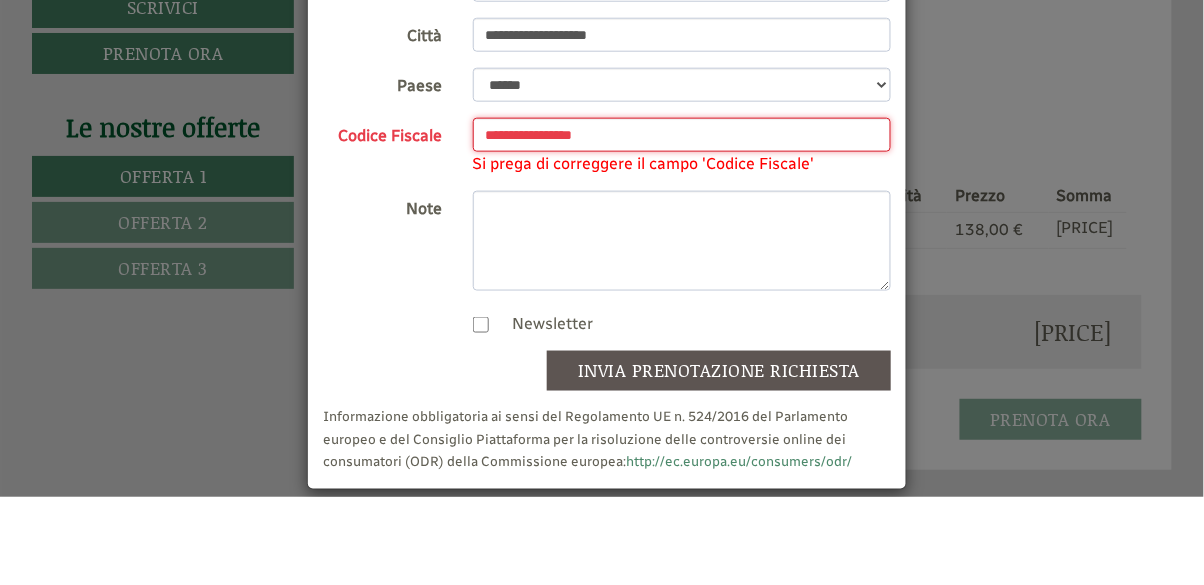 scroll, scrollTop: 1621, scrollLeft: 0, axis: vertical 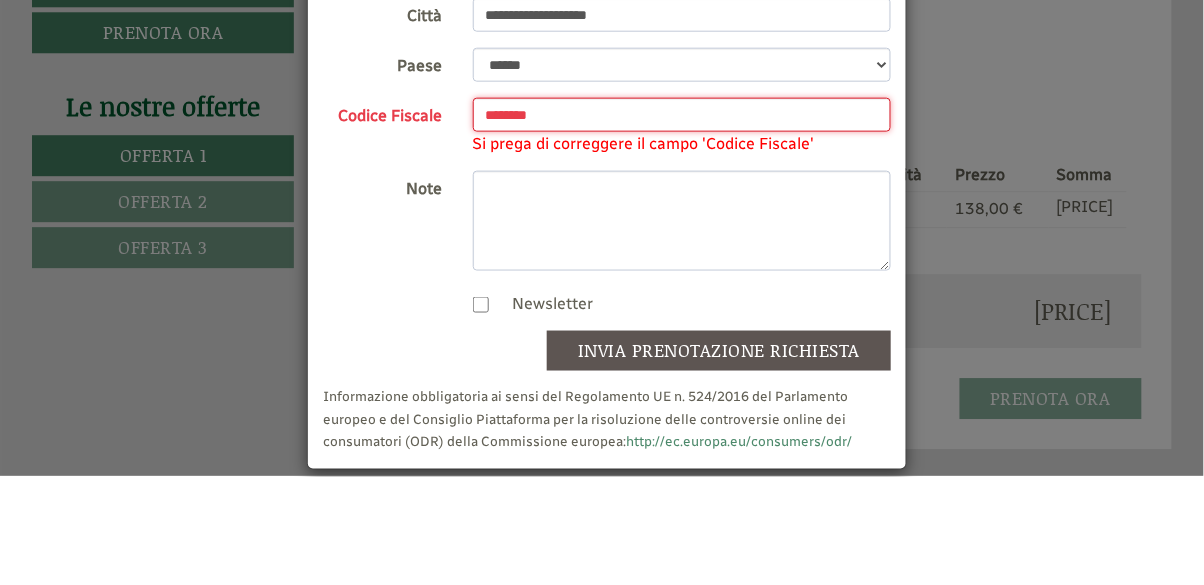 type on "*******" 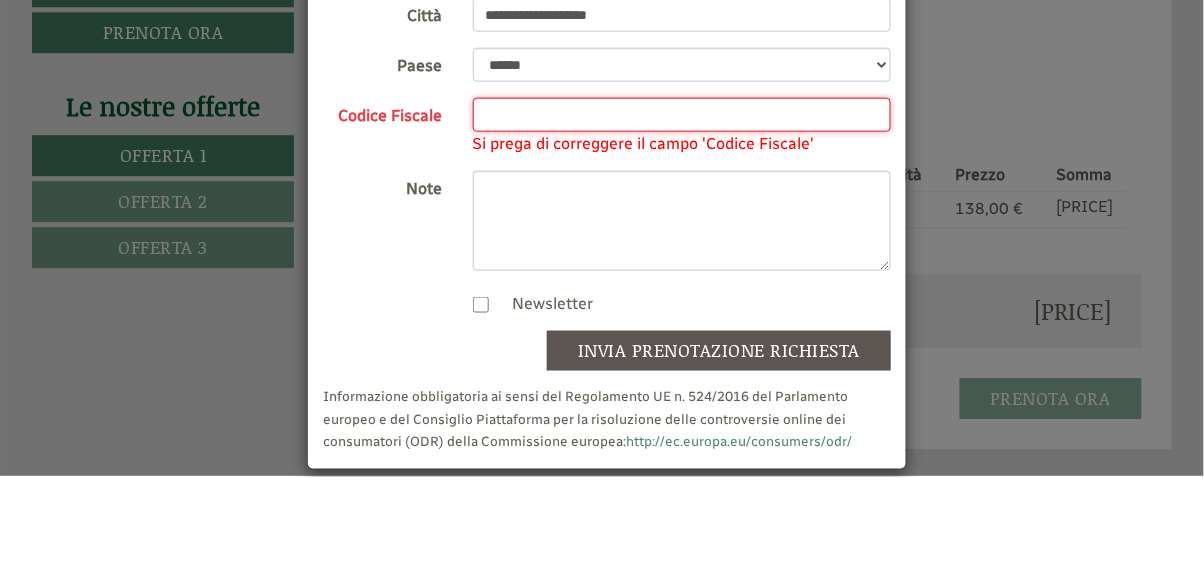 click on "Codice Fiscale" at bounding box center (682, 223) 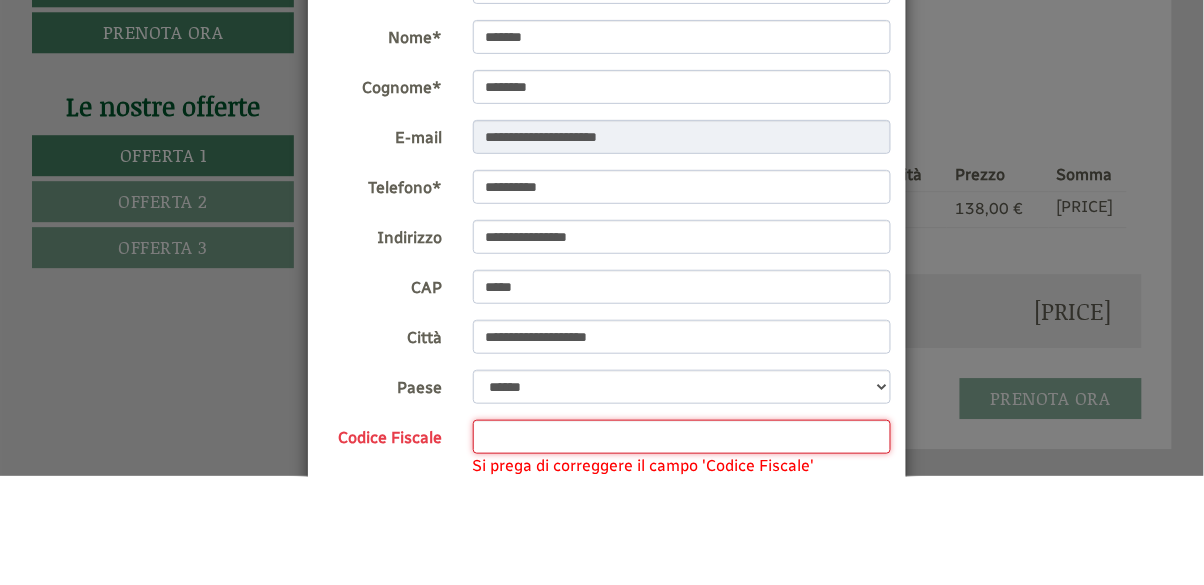 scroll, scrollTop: 0, scrollLeft: 0, axis: both 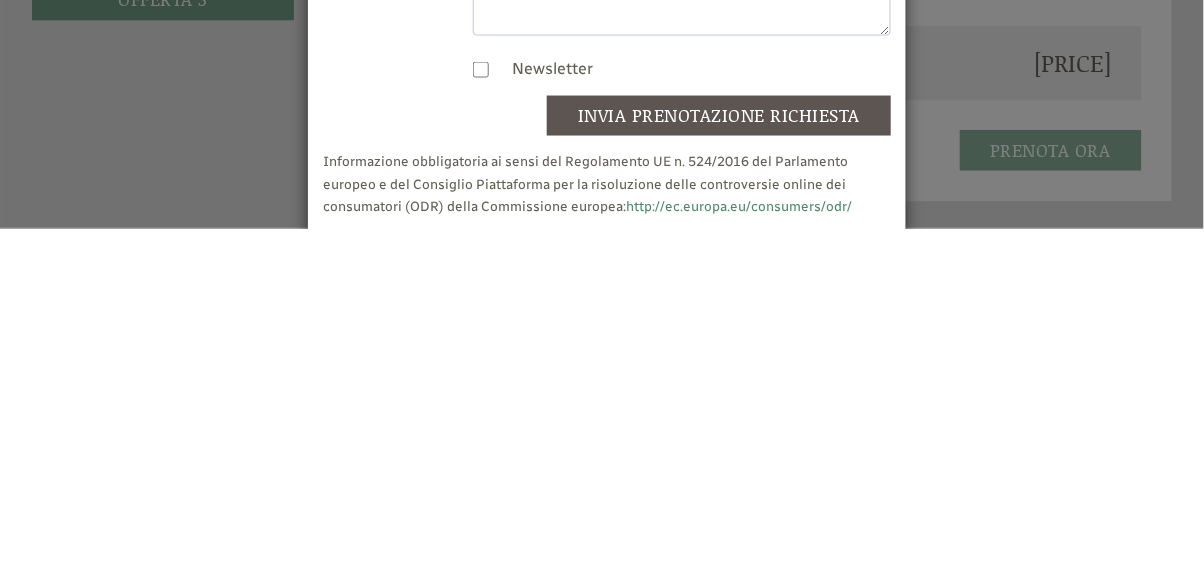 type 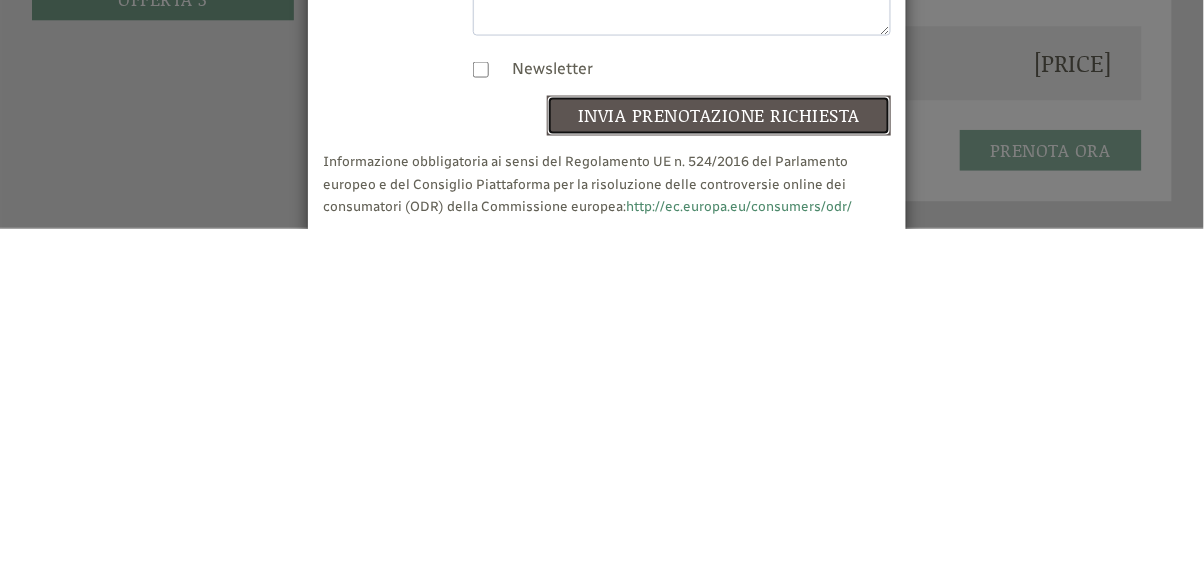 click on "invia prenotazione richiesta" at bounding box center (719, 472) 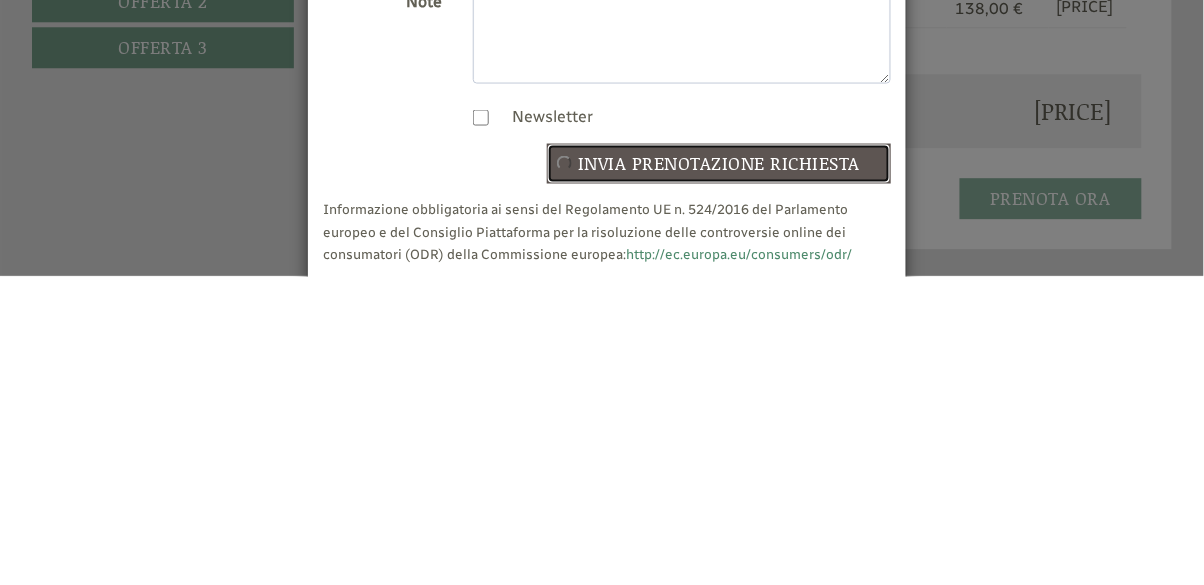 scroll, scrollTop: 1621, scrollLeft: 0, axis: vertical 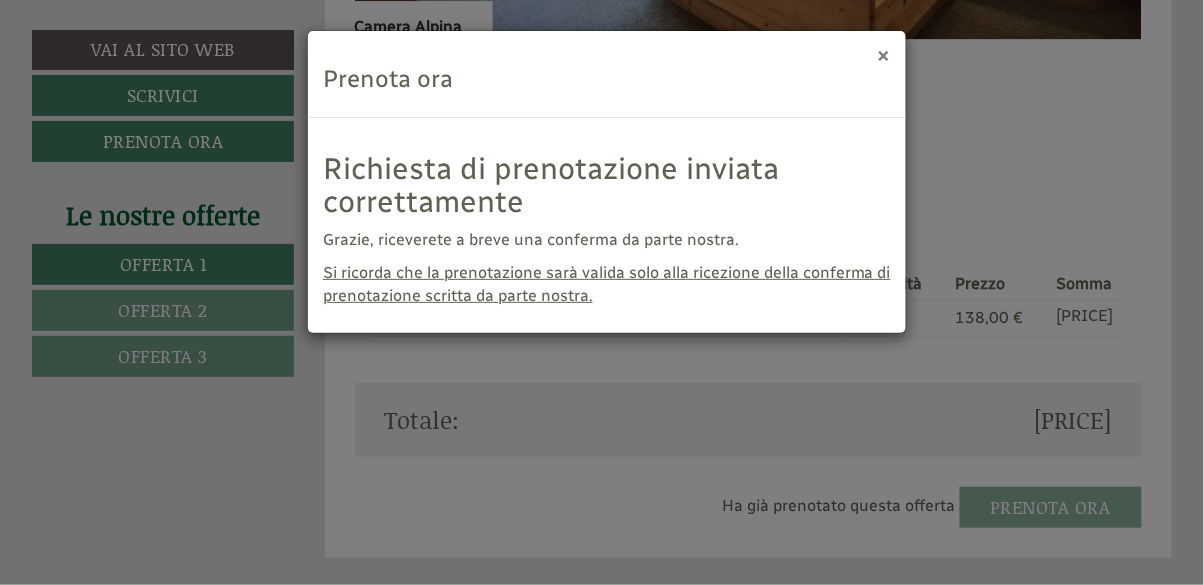click on "×" at bounding box center (884, 54) 